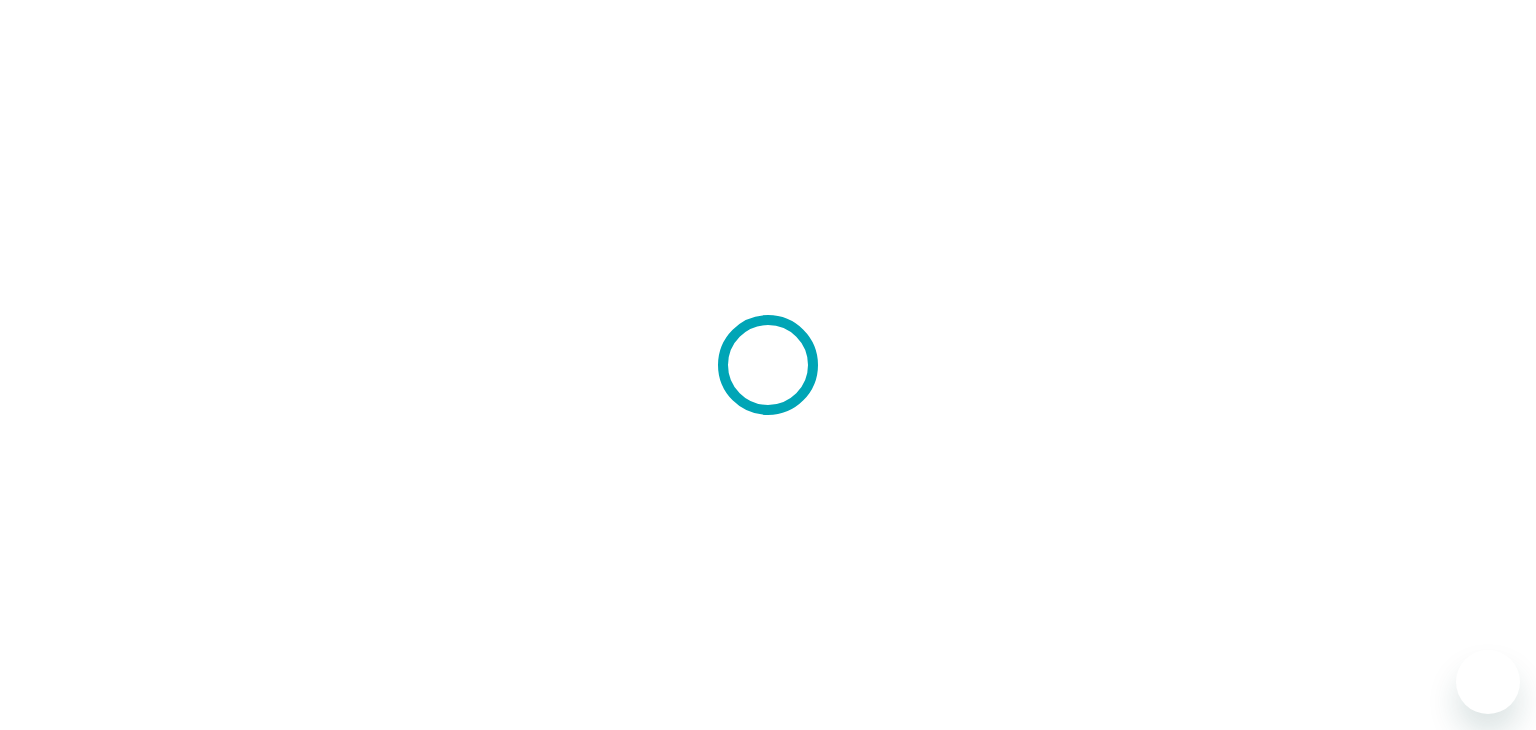 scroll, scrollTop: 0, scrollLeft: 0, axis: both 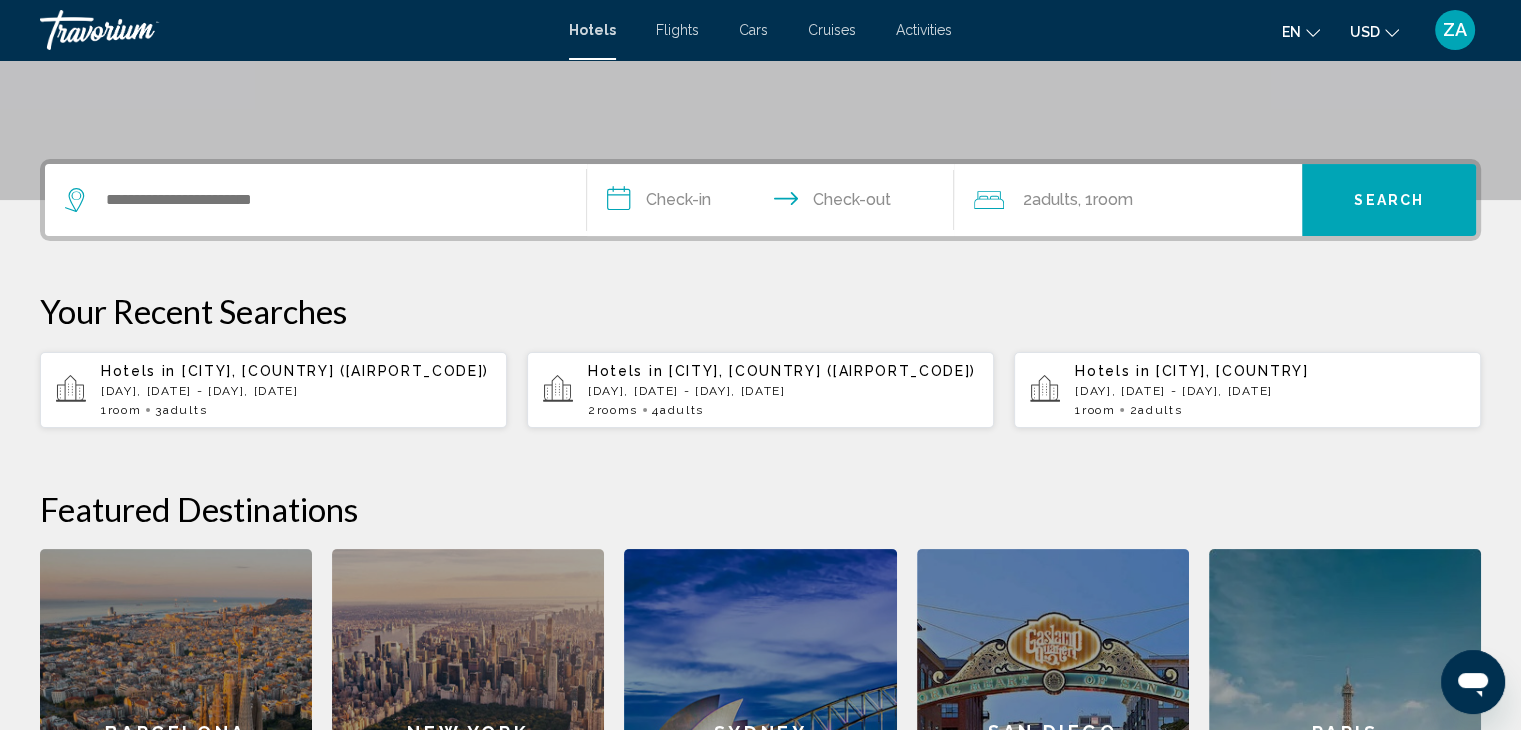 click on "1  Room rooms 3  Adult Adults" at bounding box center (296, 410) 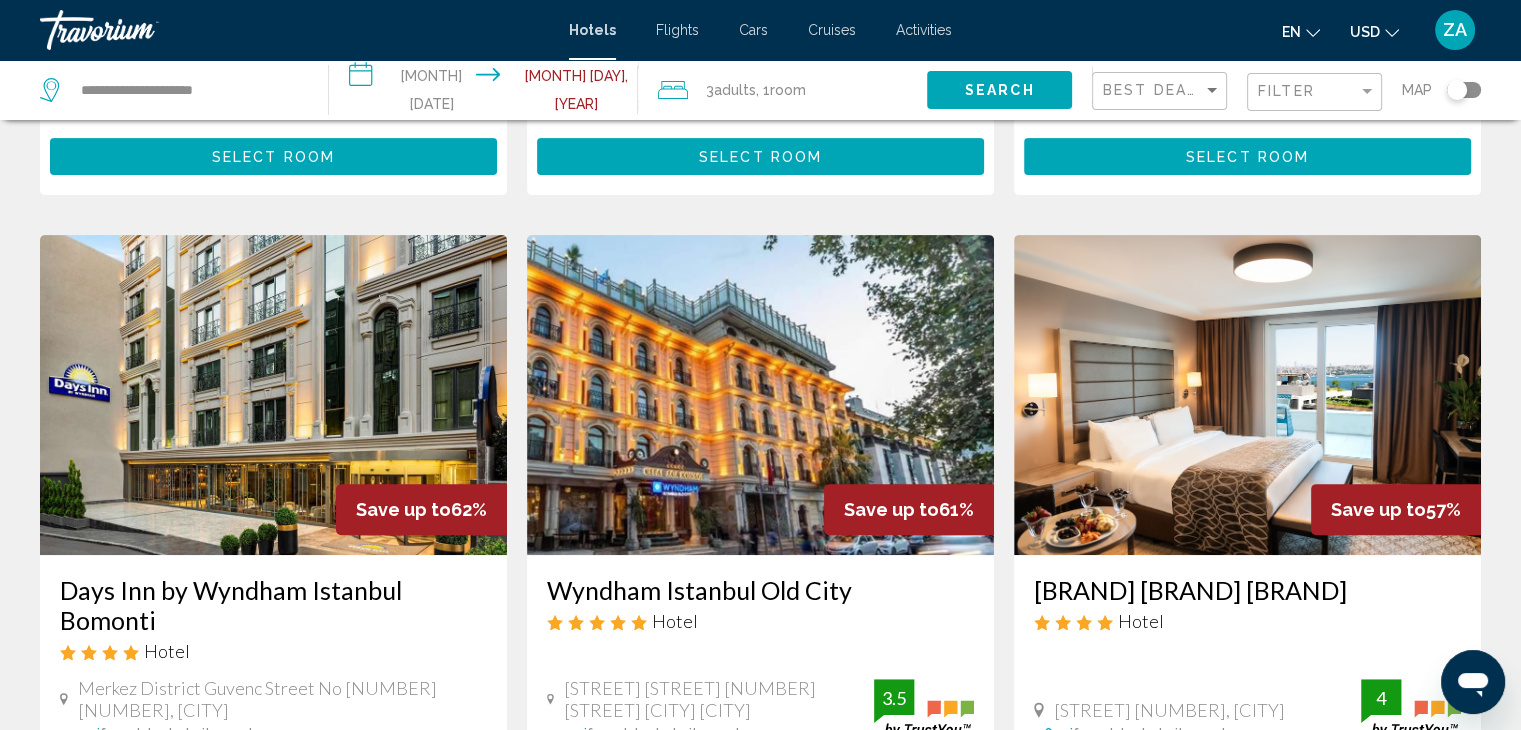 scroll, scrollTop: 200, scrollLeft: 0, axis: vertical 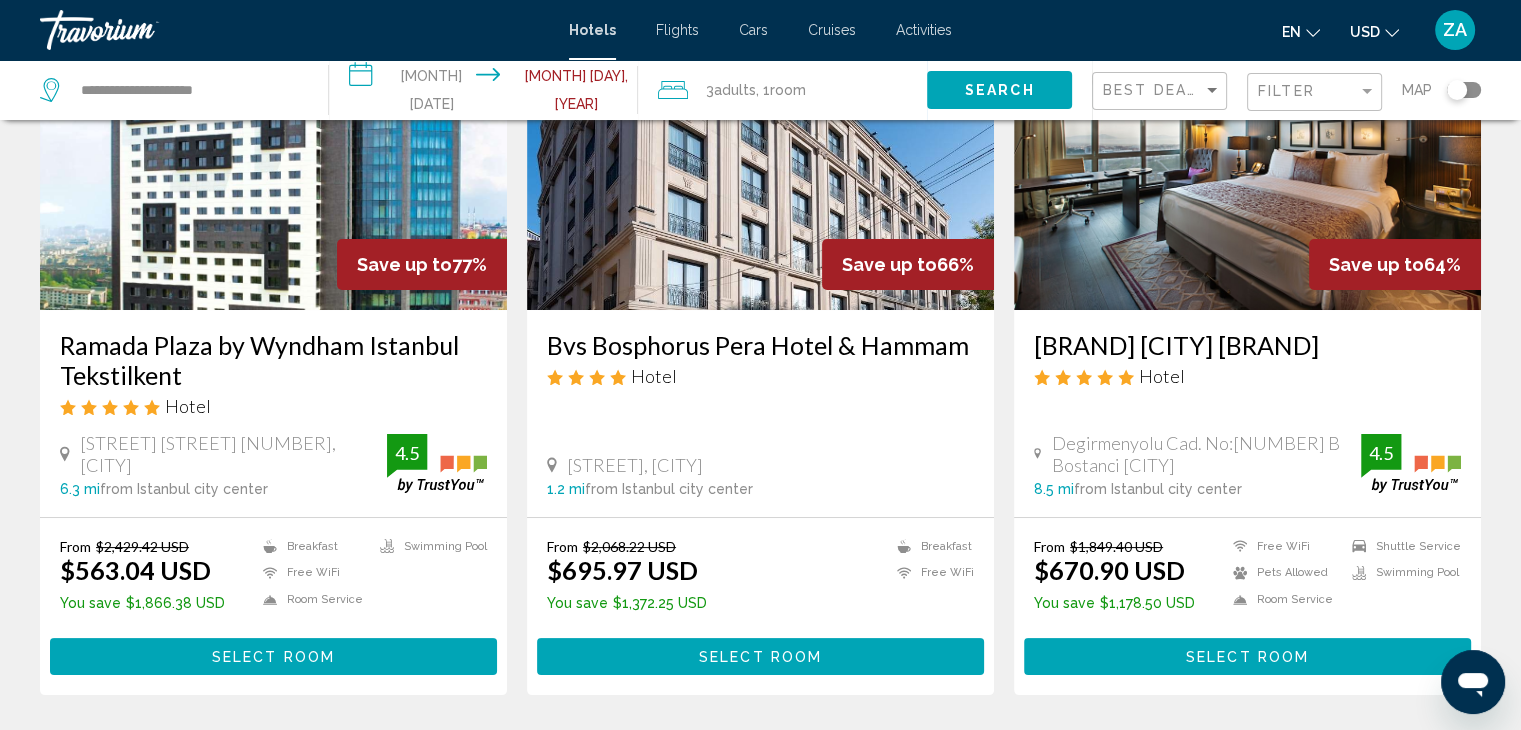 click on ", 1  Room rooms" 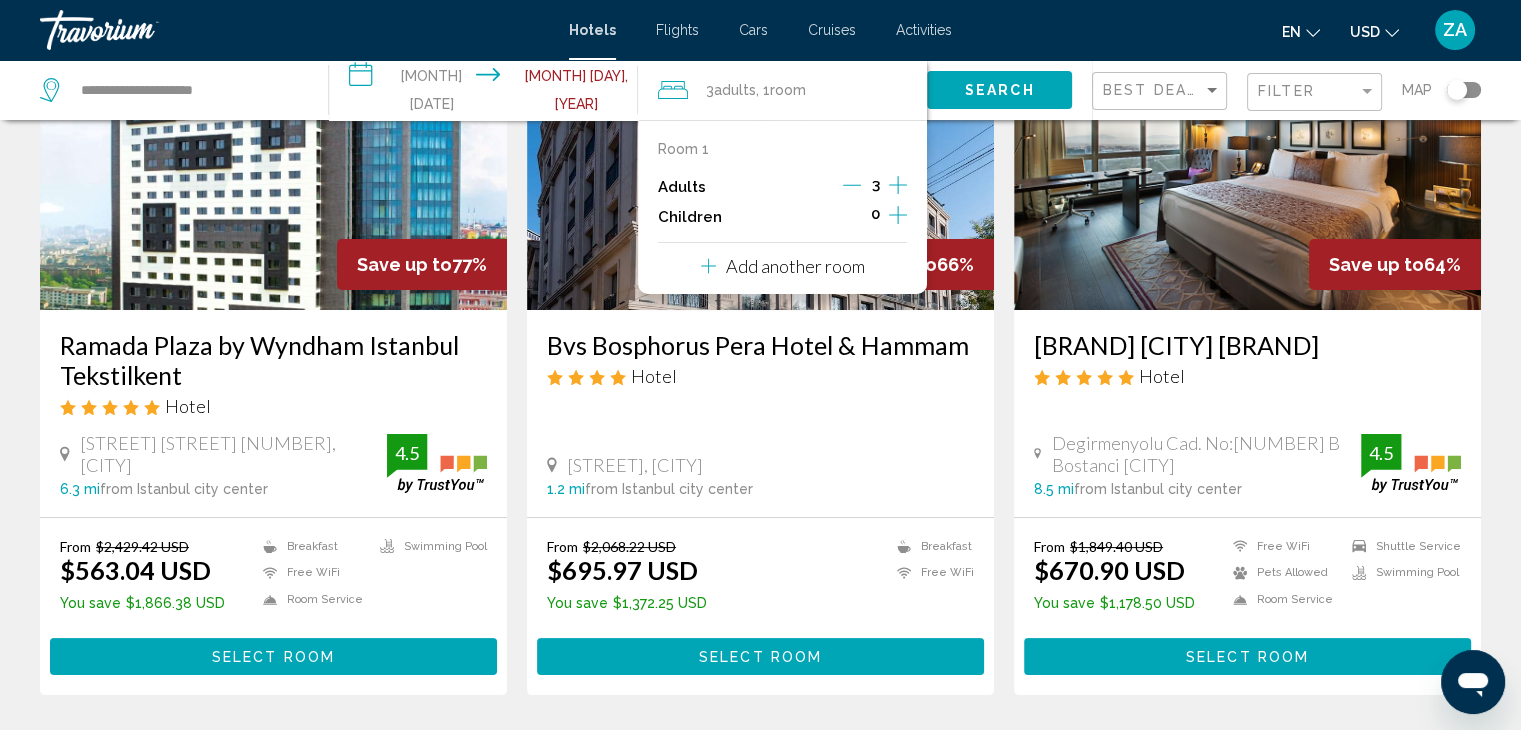 click on "Filter" 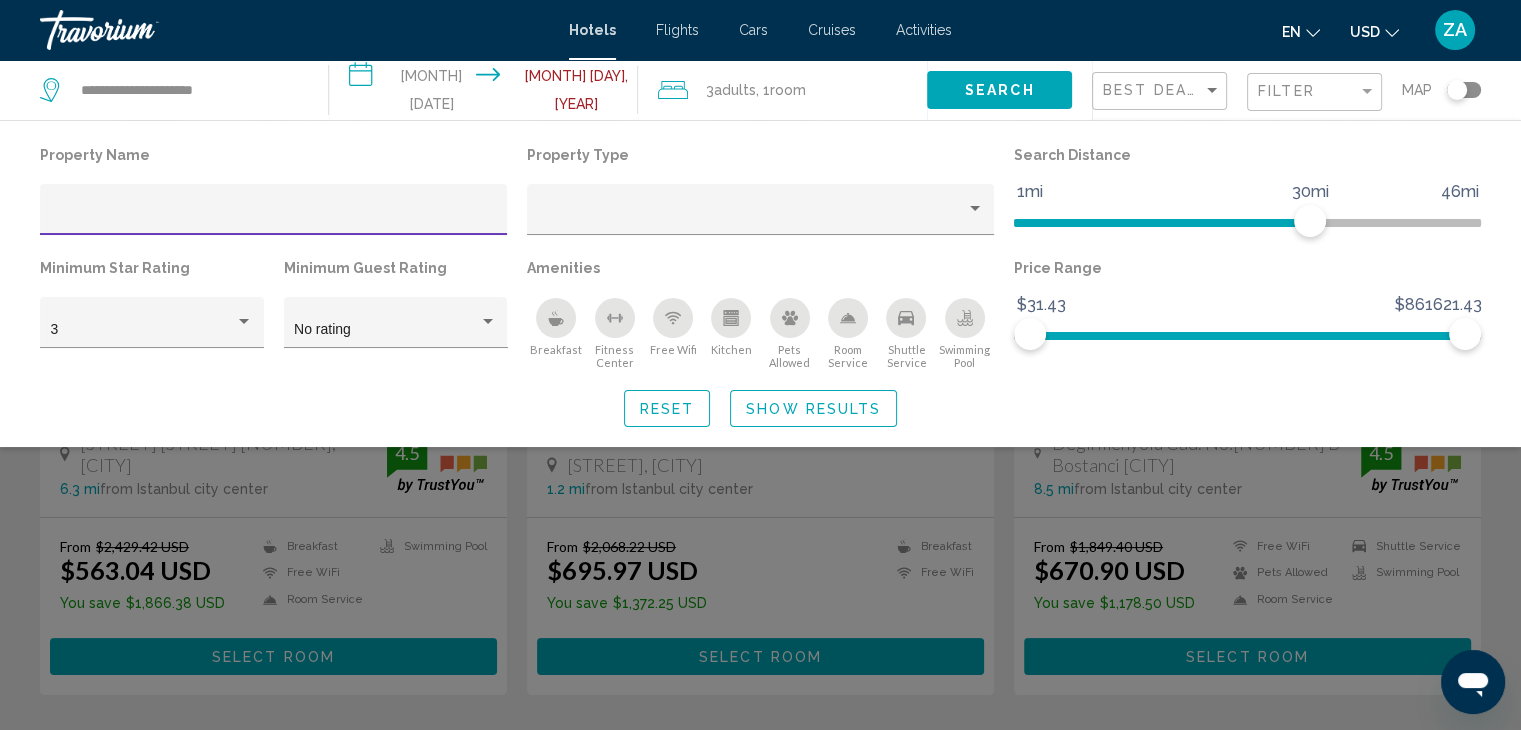 click at bounding box center (274, 217) 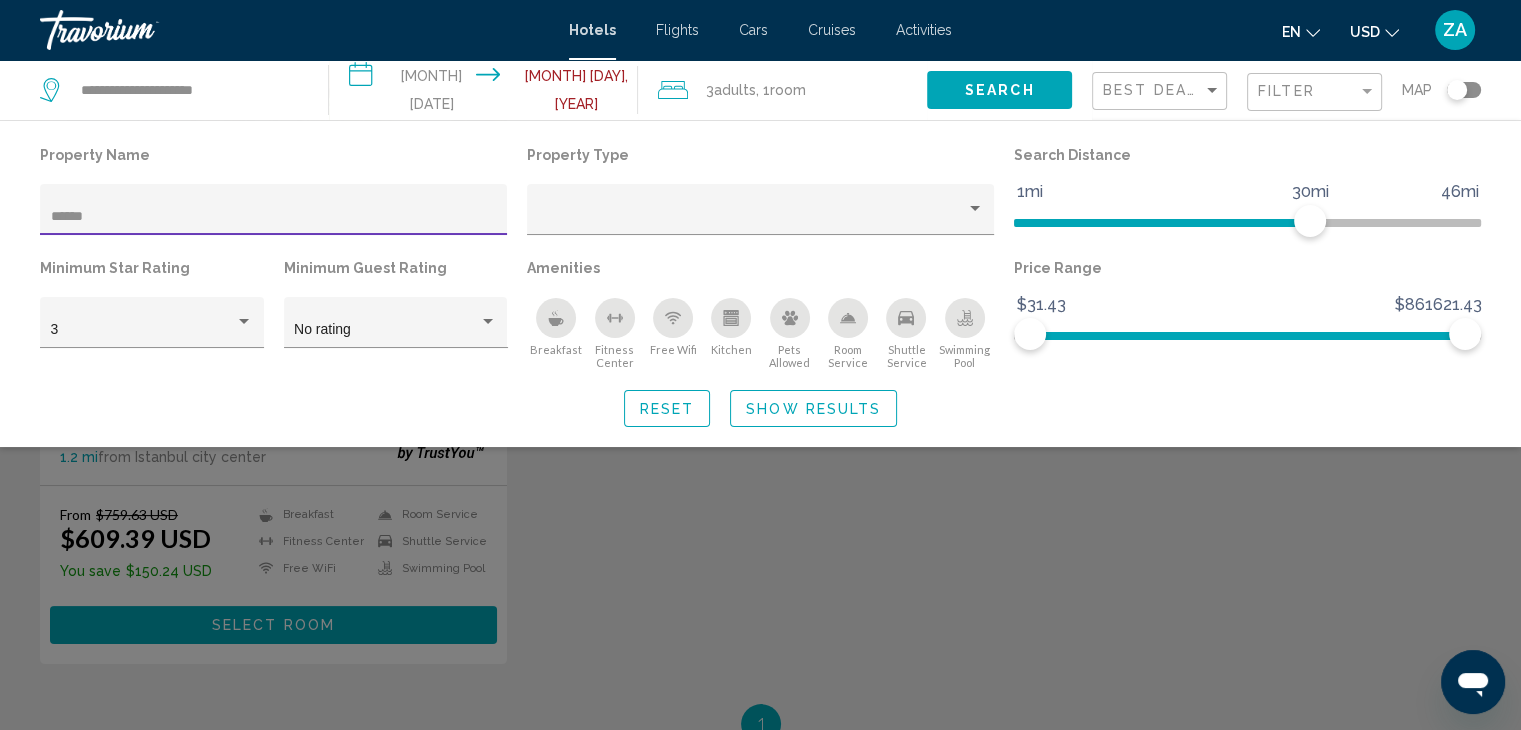 type on "******" 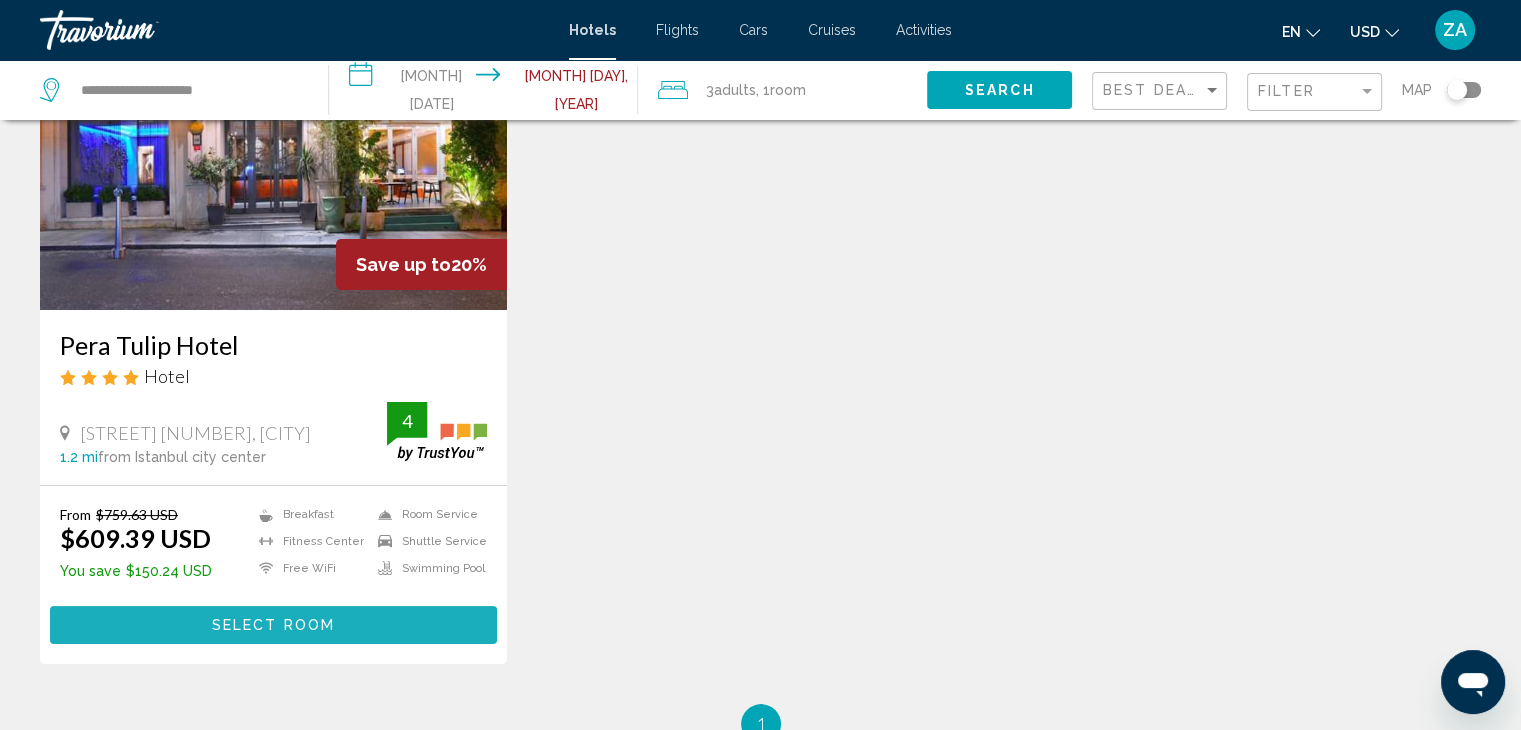 click on "Select Room" at bounding box center (273, 624) 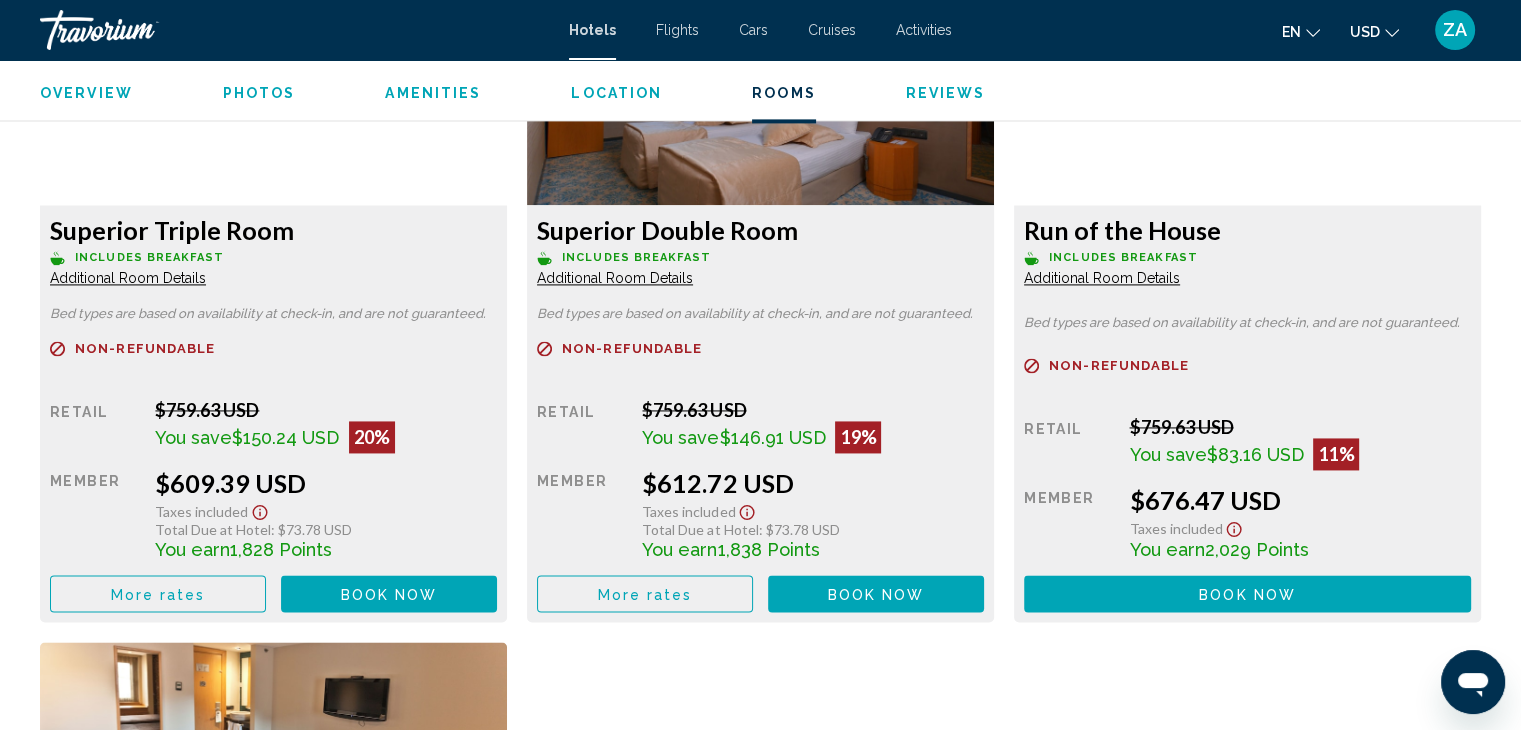 scroll, scrollTop: 2900, scrollLeft: 0, axis: vertical 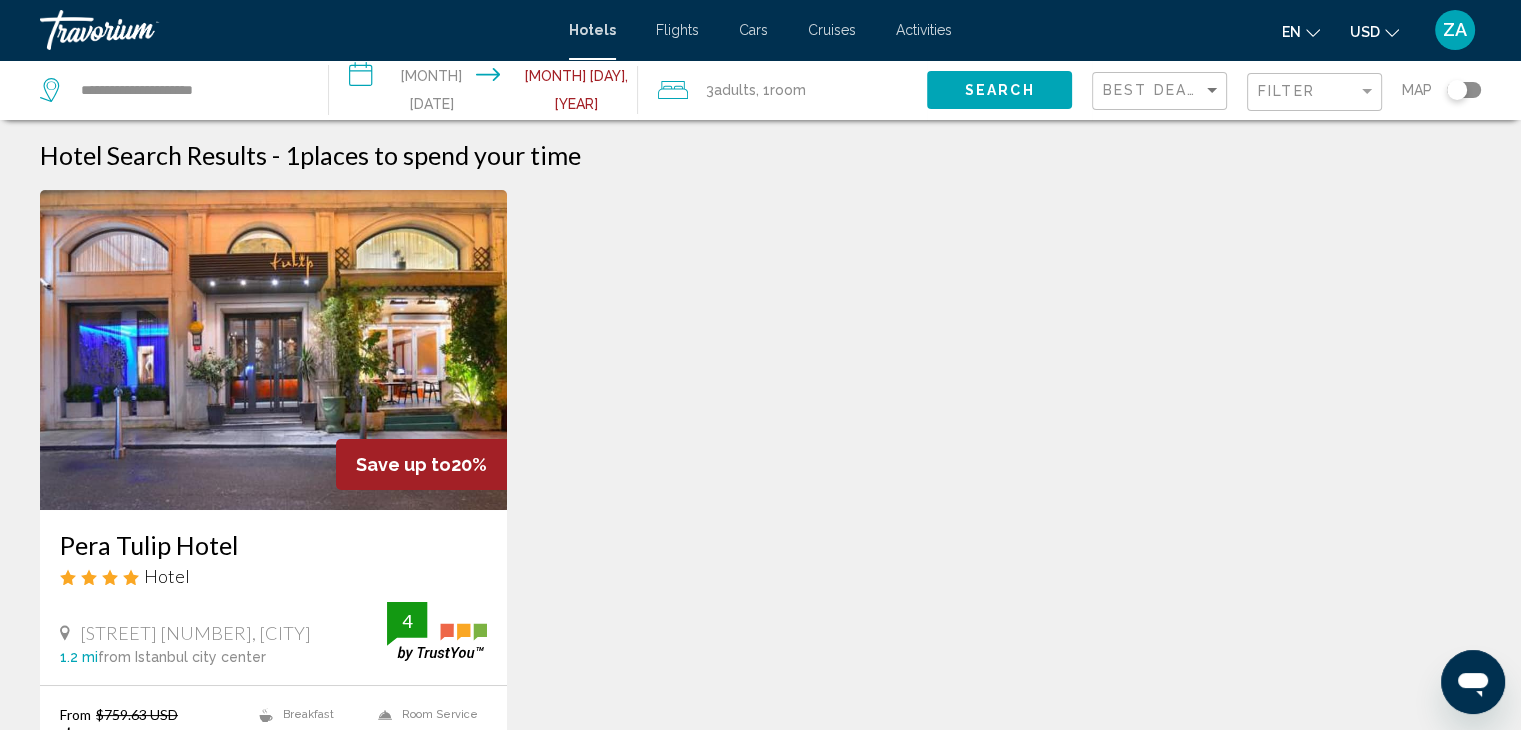 click on "Filter" 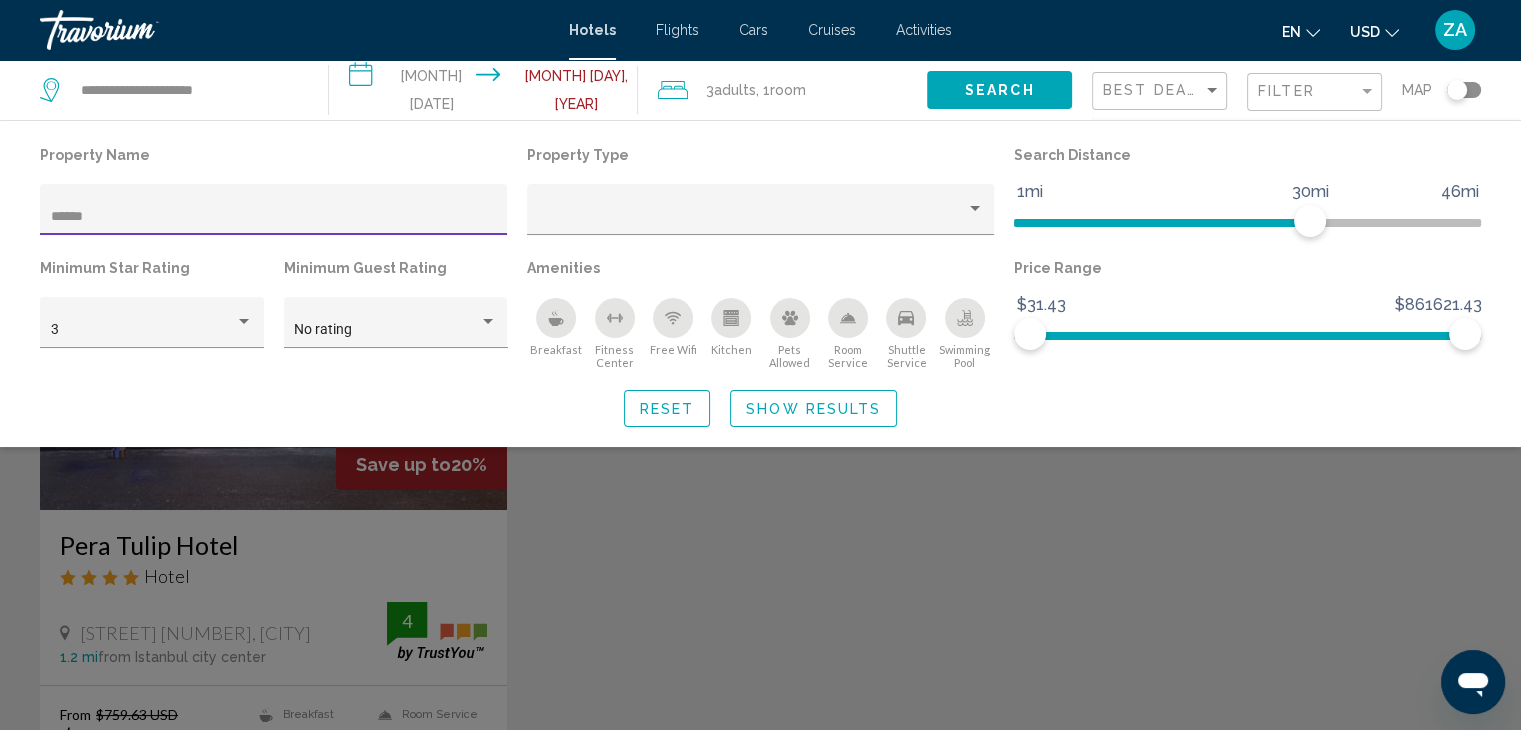 click 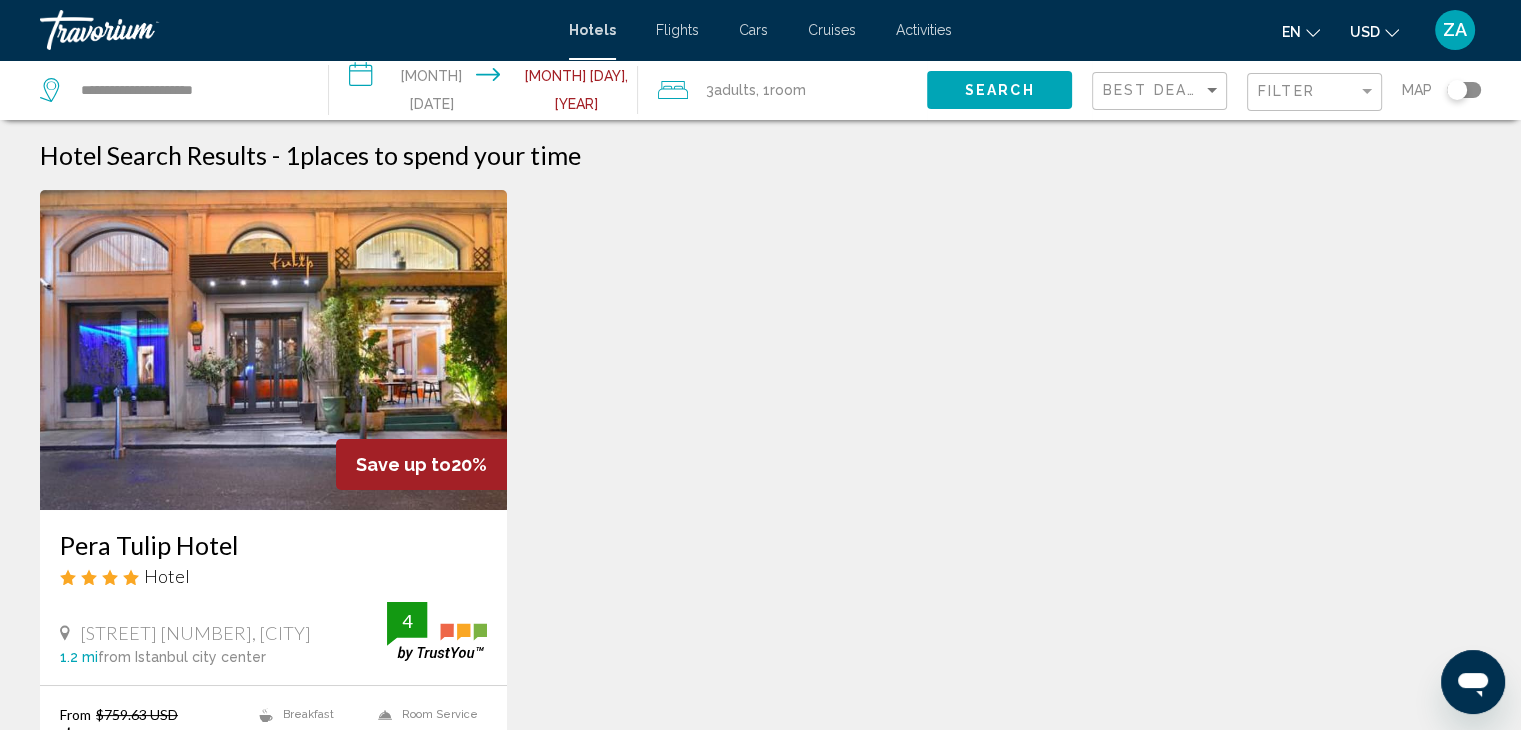 click on ", 1  Room rooms" 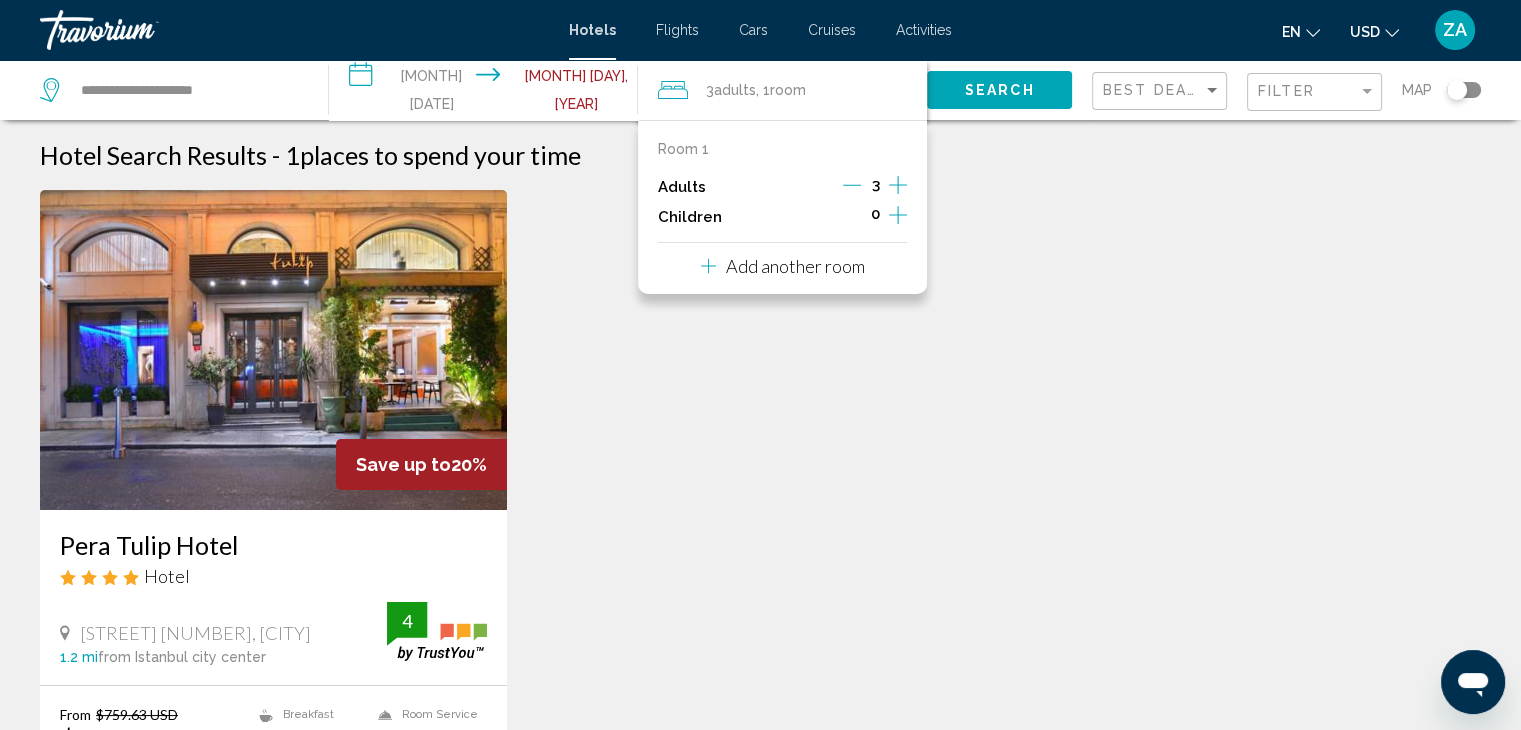 click 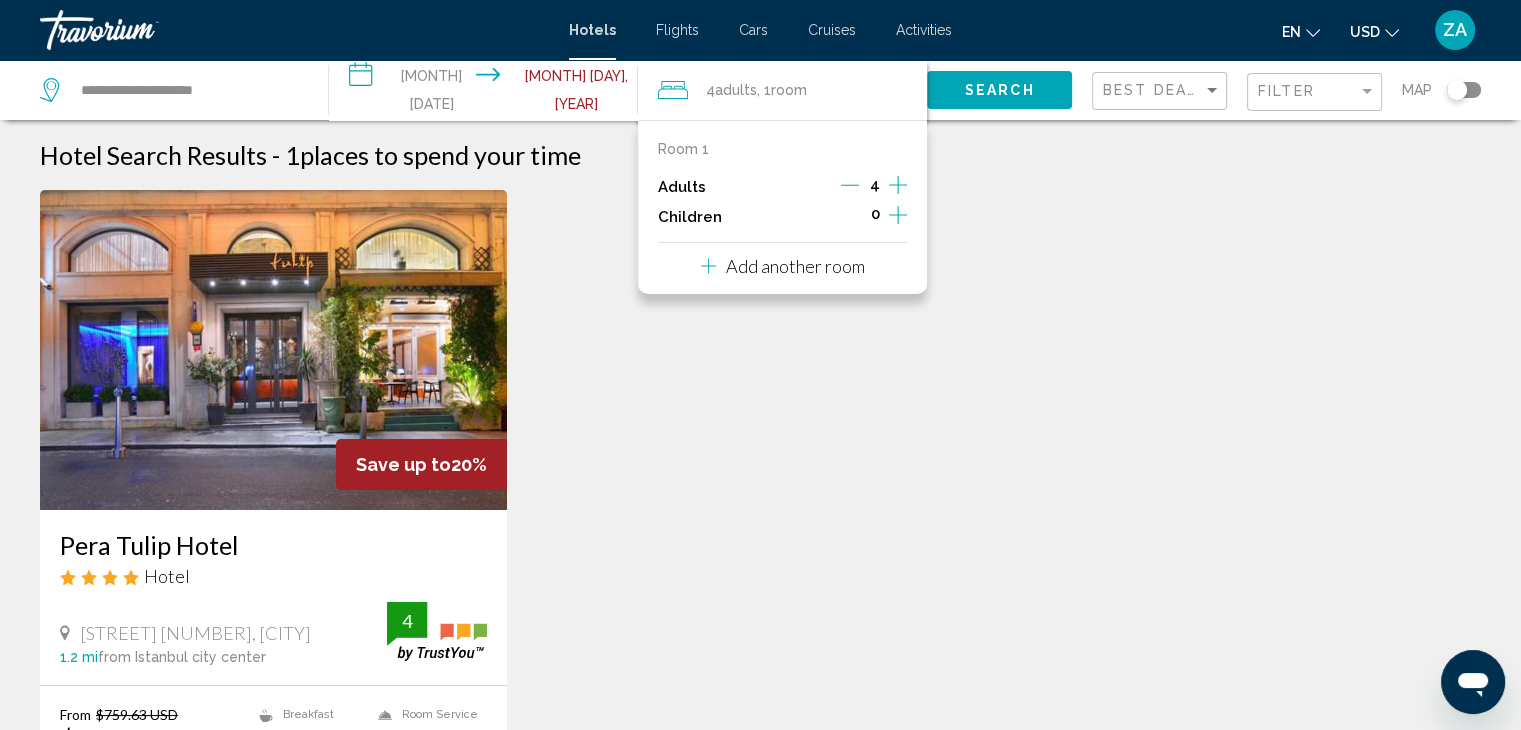 click 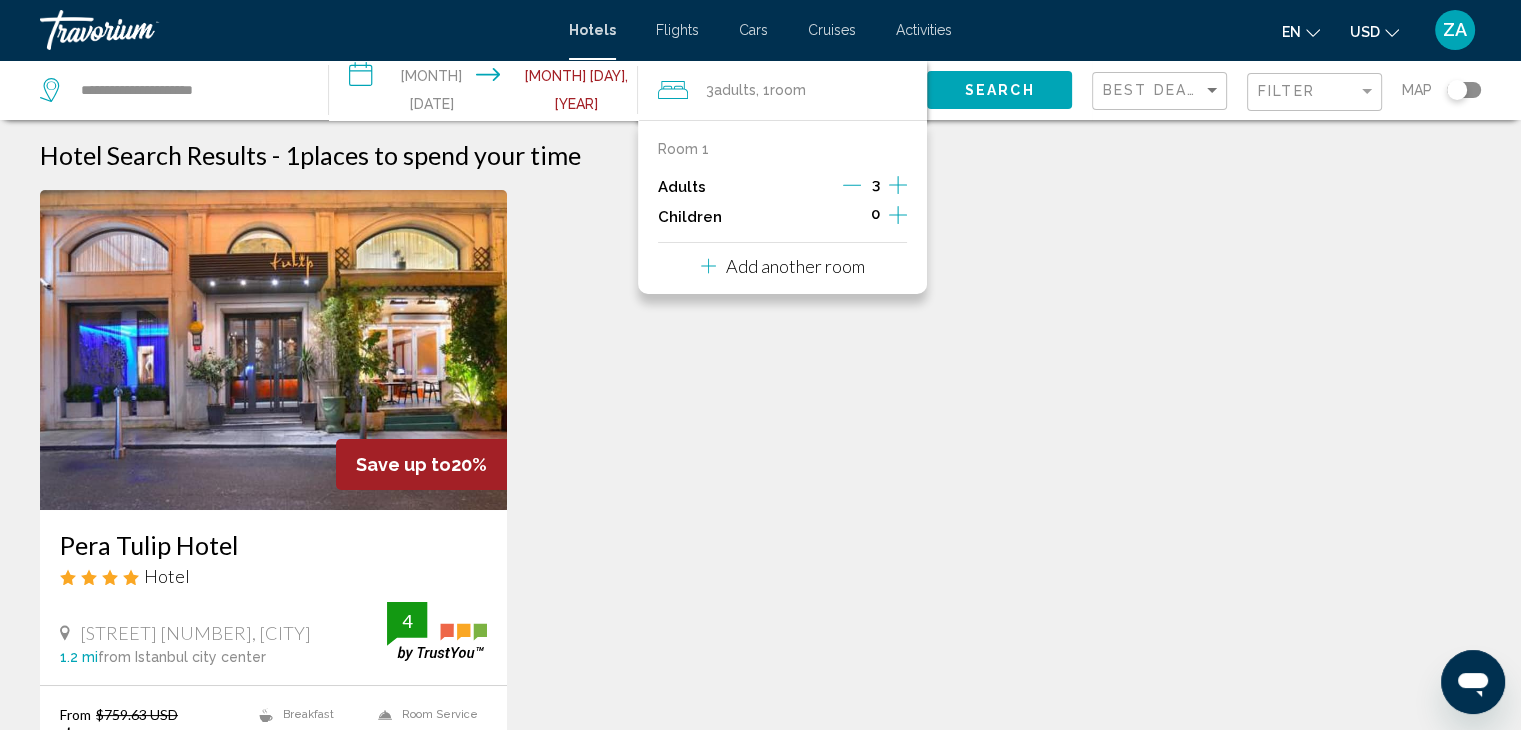 click on "Search" 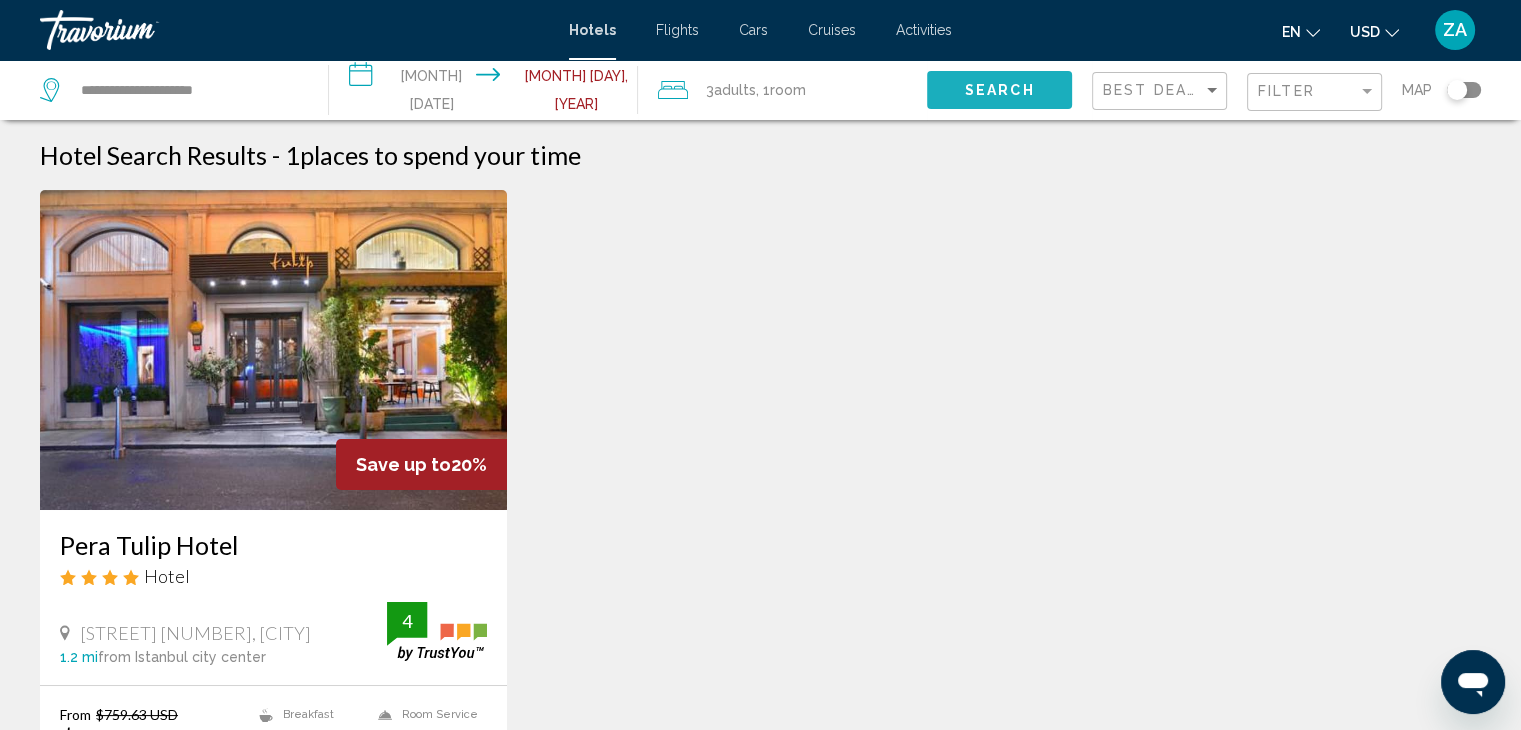 click on "Search" 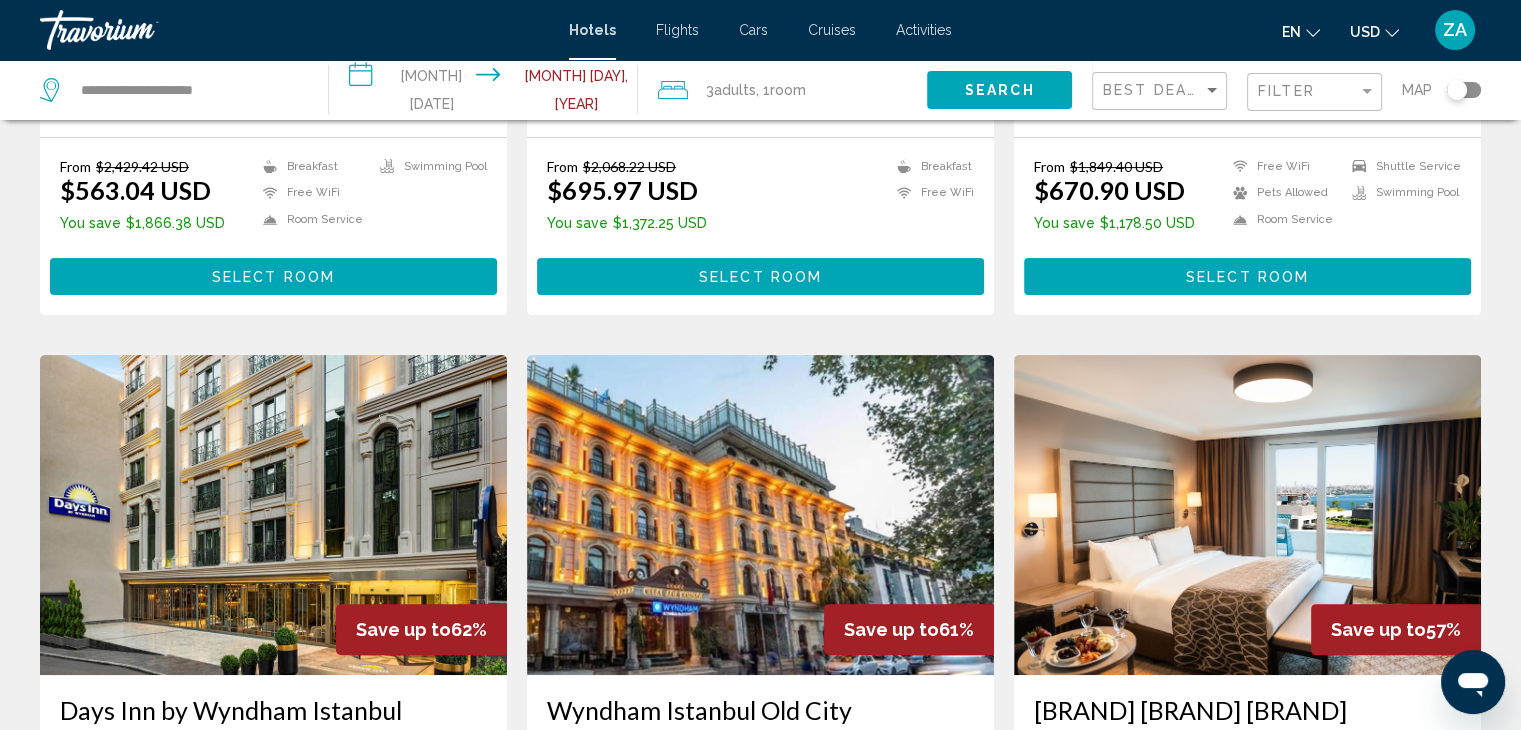scroll, scrollTop: 600, scrollLeft: 0, axis: vertical 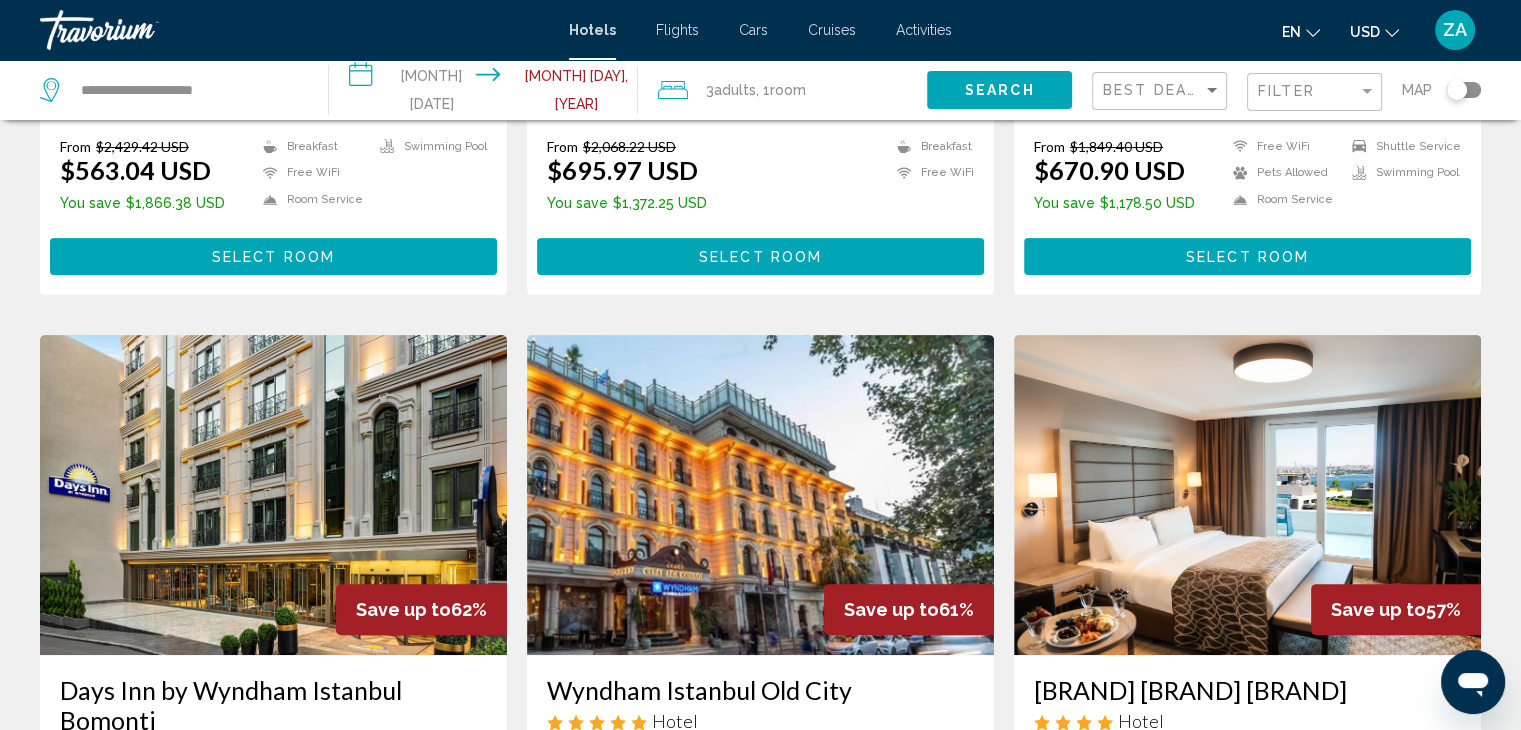 click on "Room" 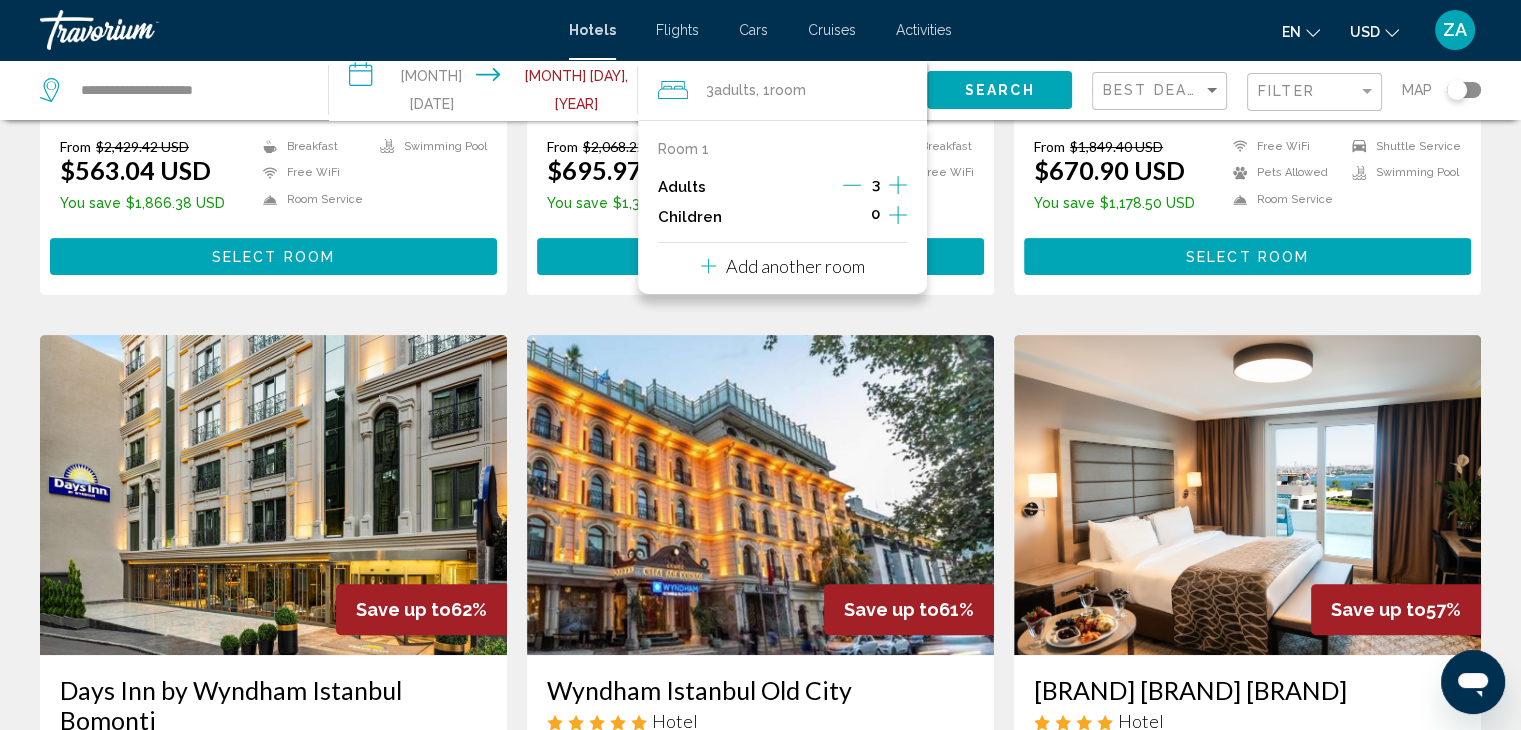 click on "Add another room" at bounding box center [795, 266] 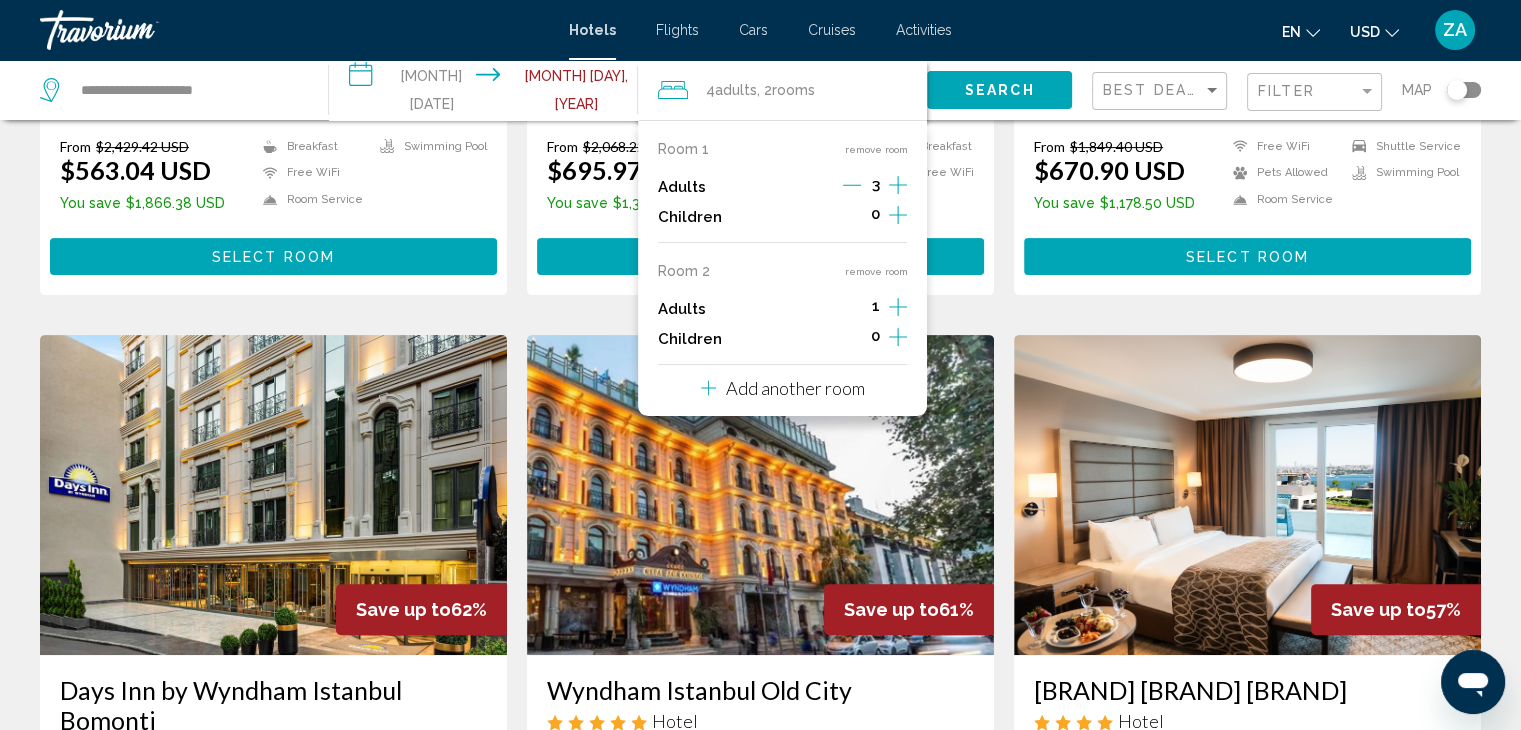 click 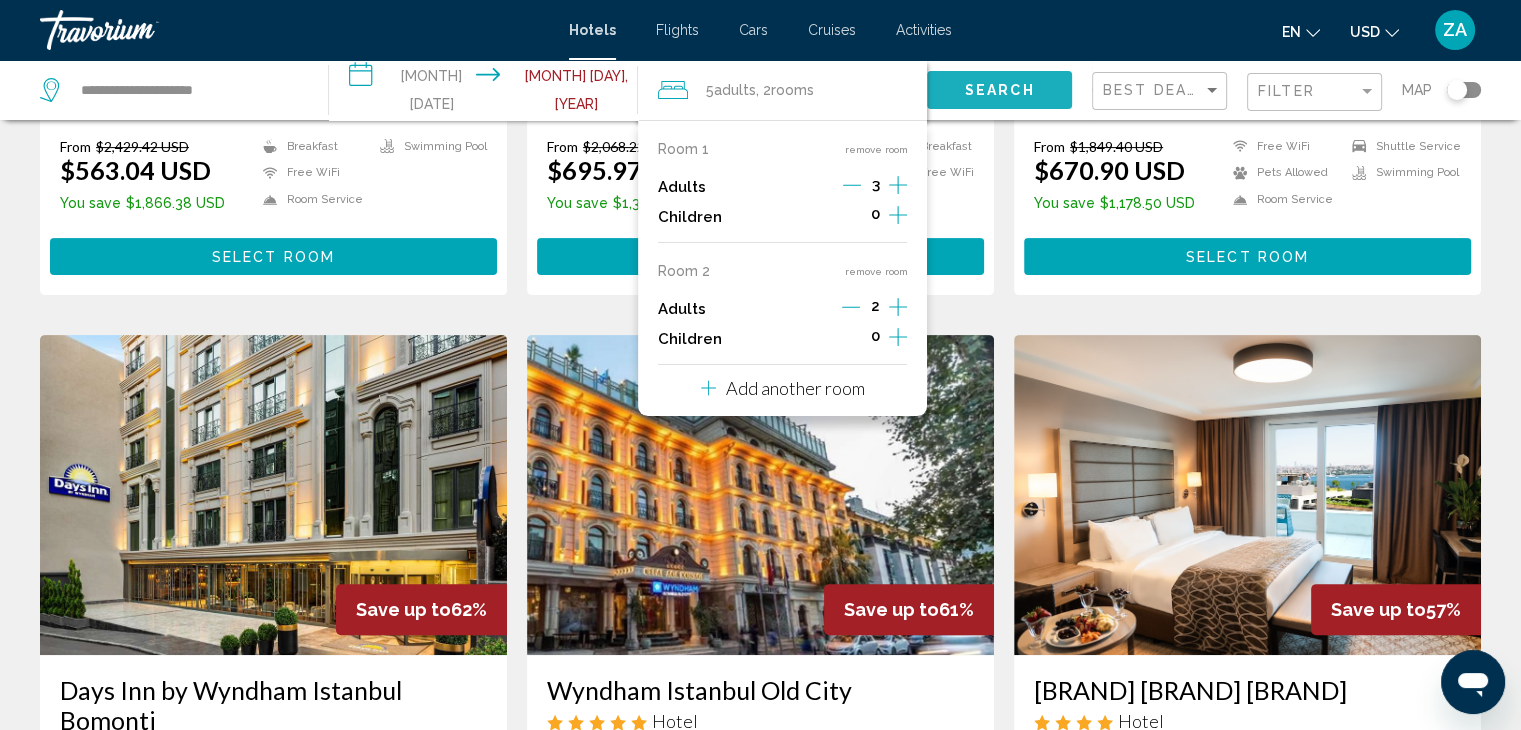 click on "Search" 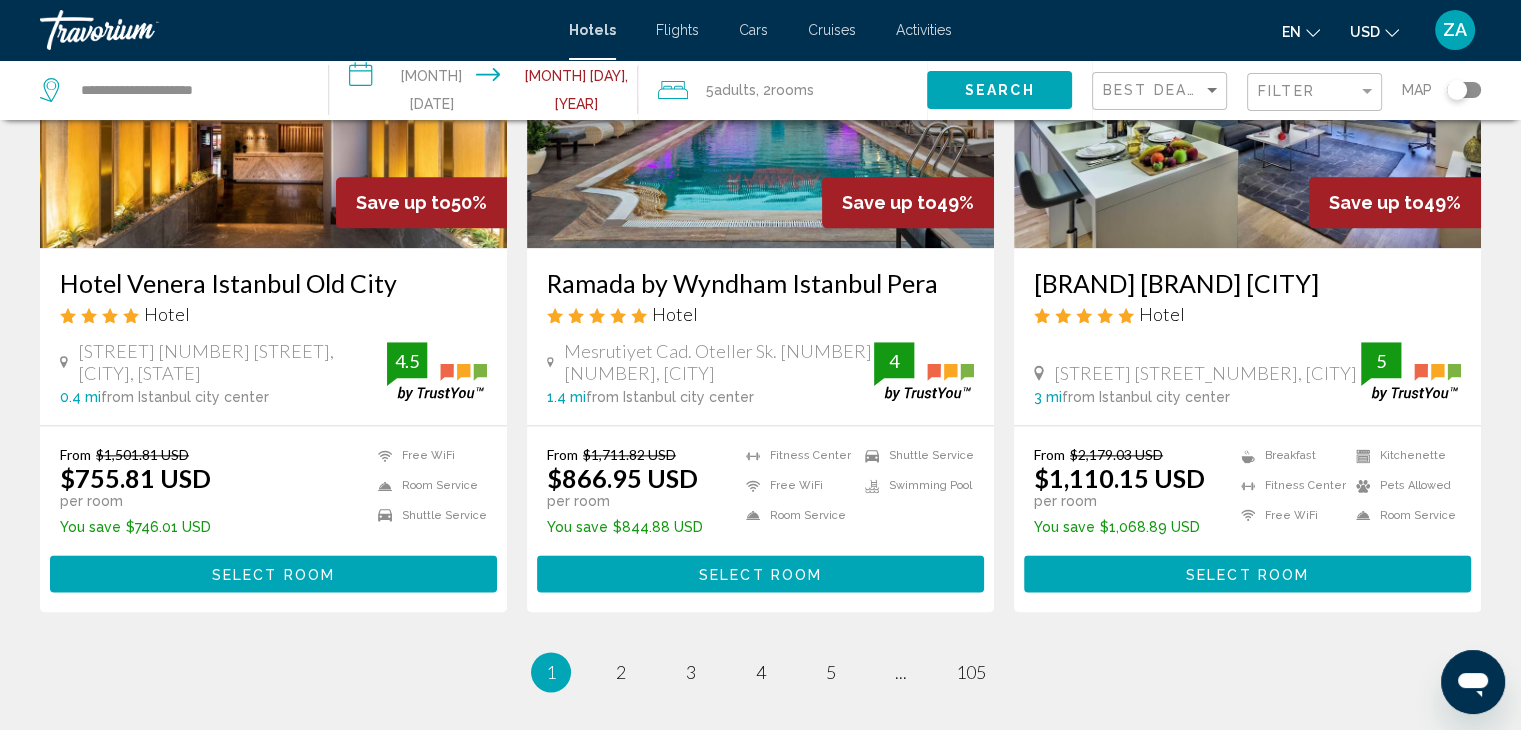 scroll, scrollTop: 2708, scrollLeft: 0, axis: vertical 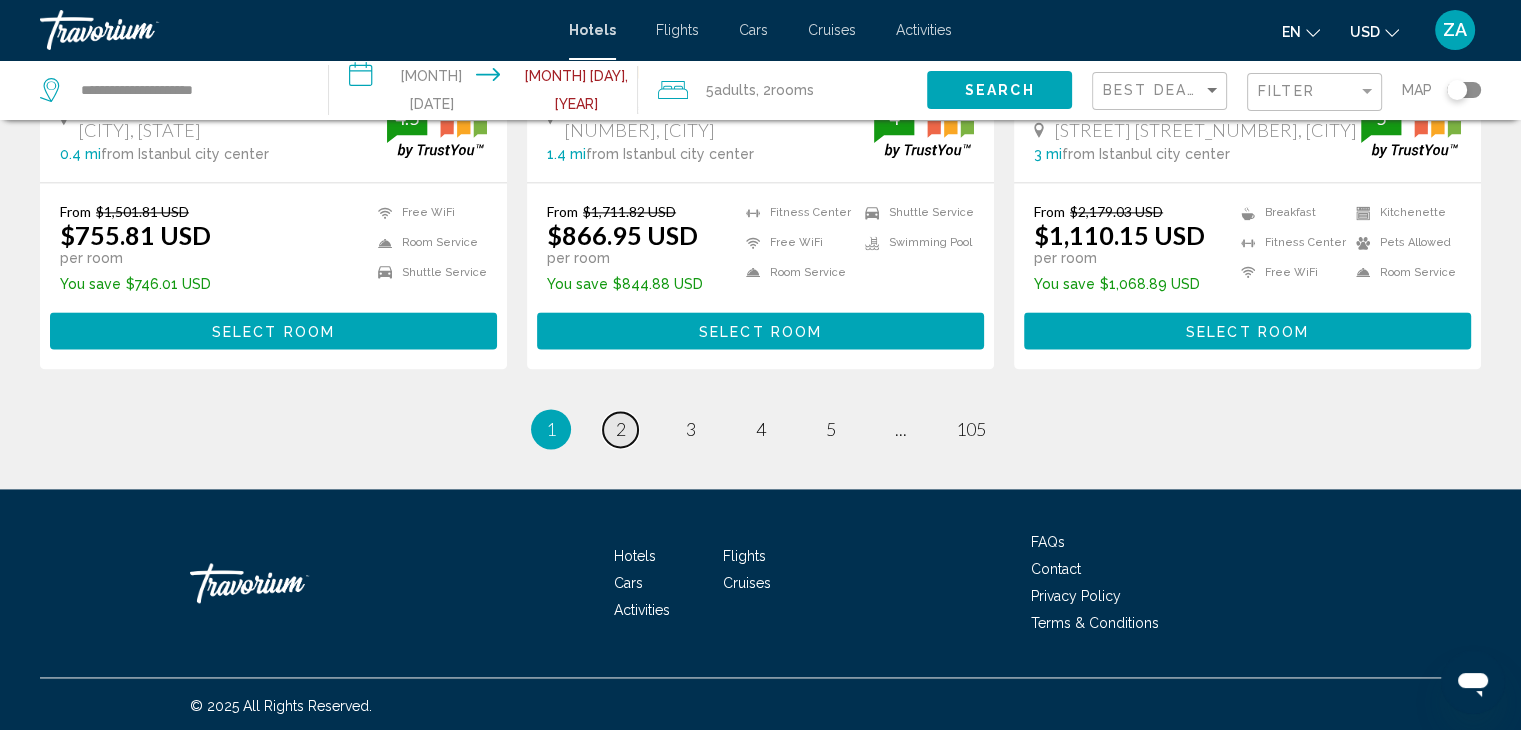 click on "2" at bounding box center [621, 429] 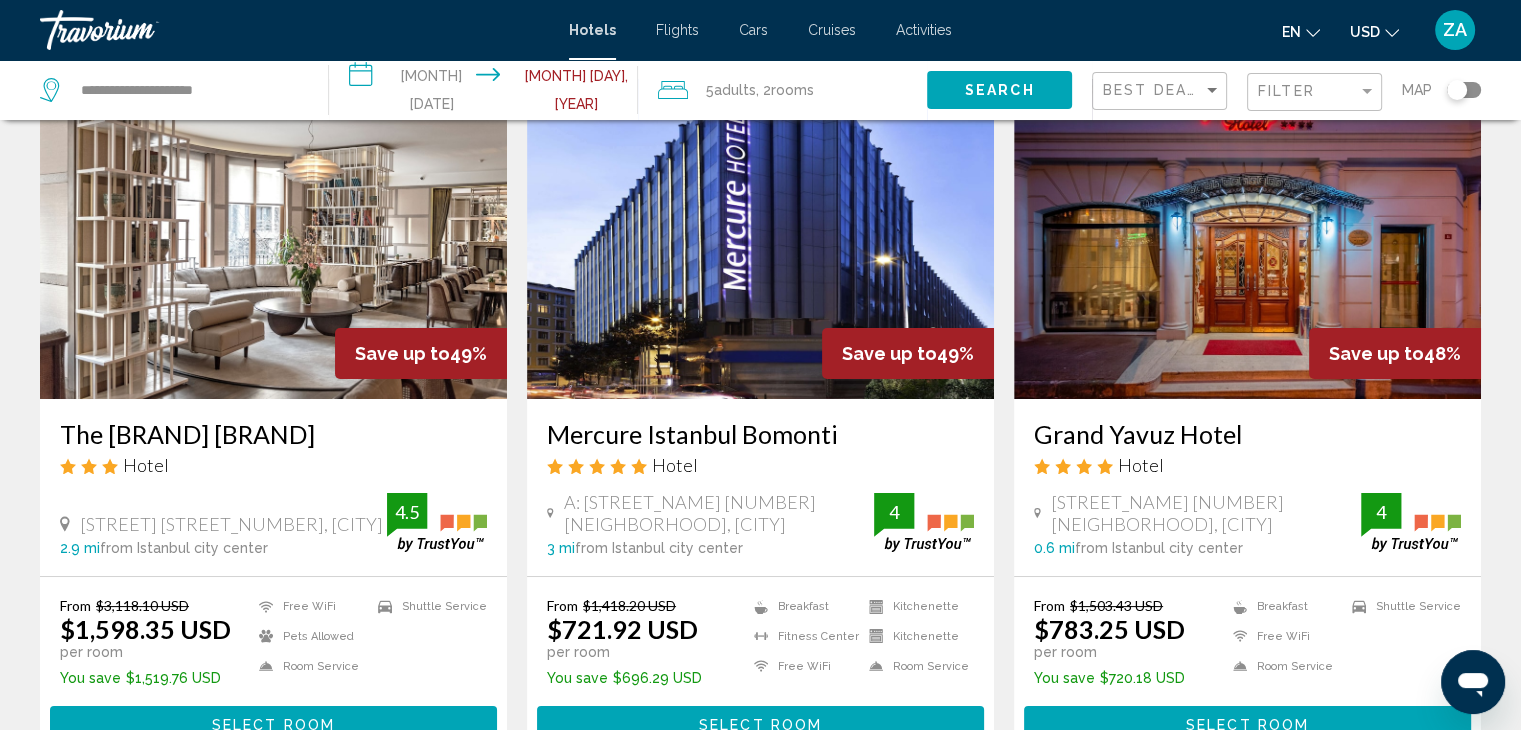 scroll, scrollTop: 0, scrollLeft: 0, axis: both 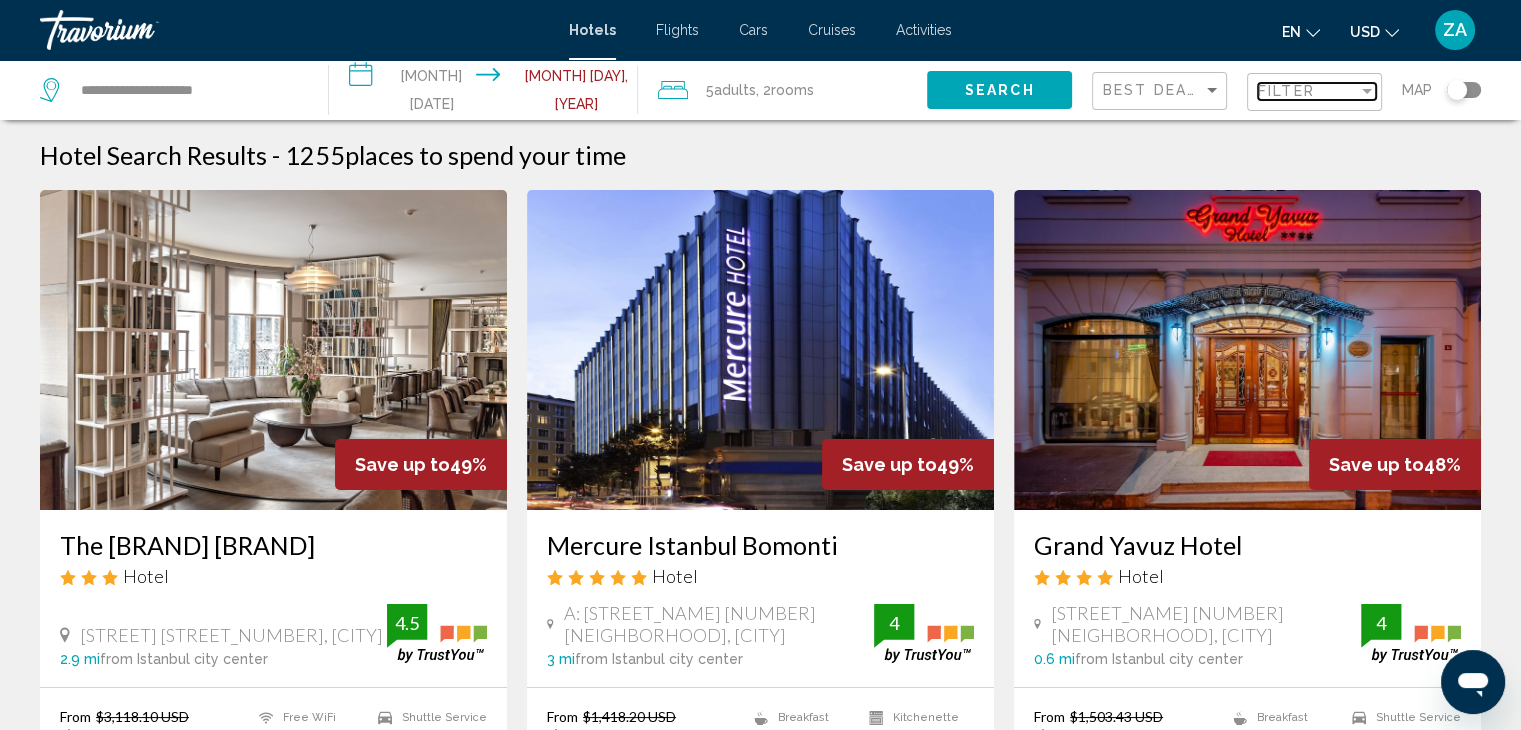 click on "Filter" at bounding box center [1286, 91] 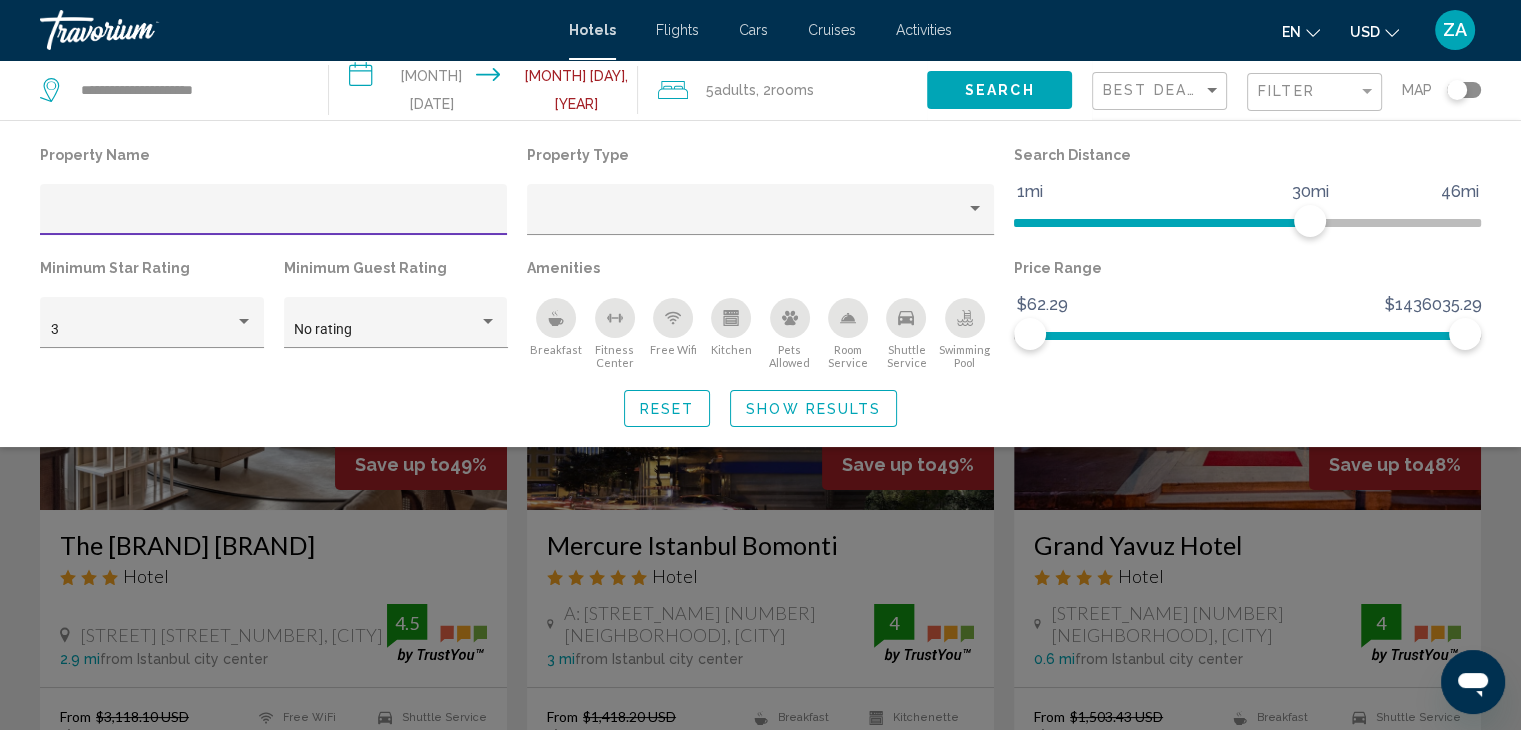 click 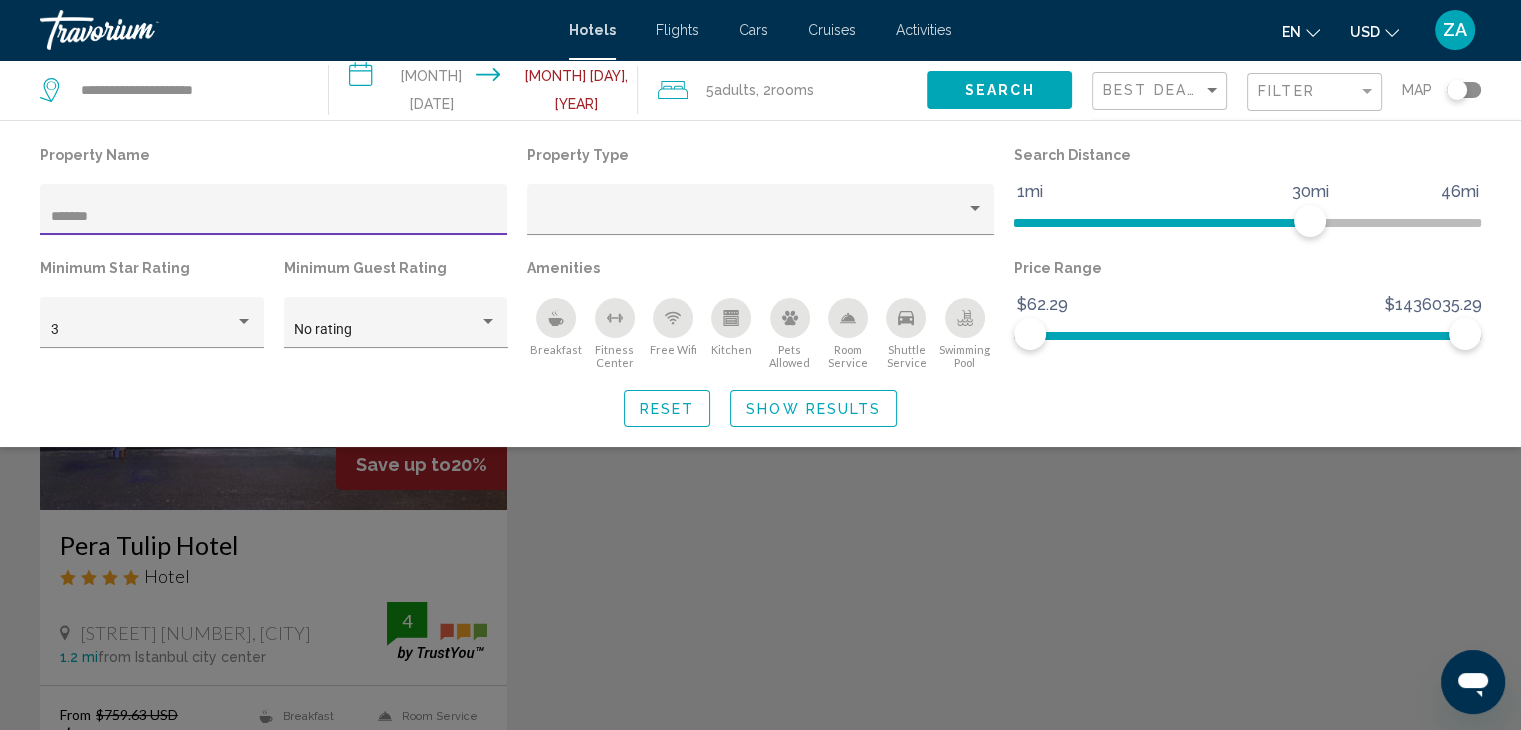 type on "*******" 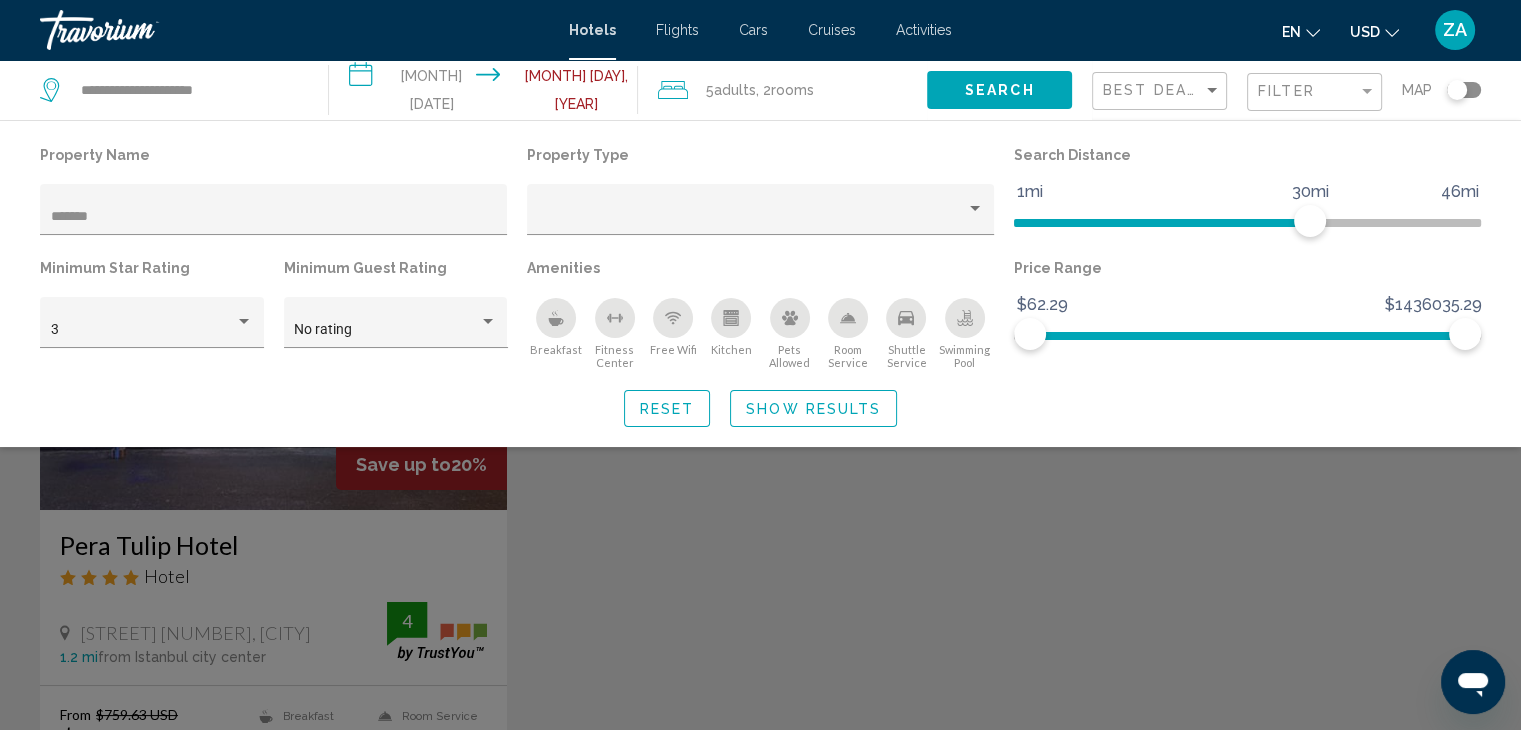 drag, startPoint x: 545, startPoint y: 585, endPoint x: 525, endPoint y: 590, distance: 20.615528 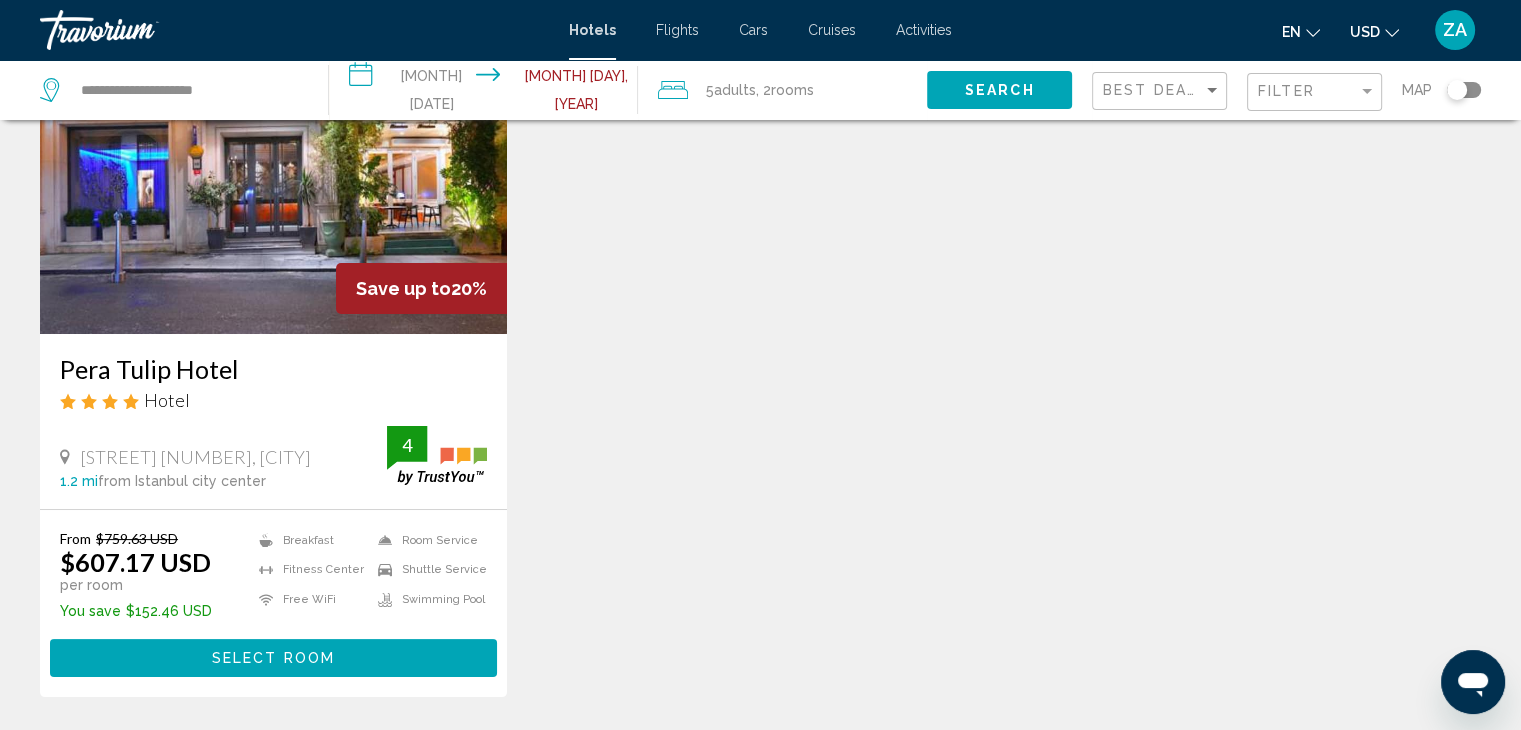 scroll, scrollTop: 200, scrollLeft: 0, axis: vertical 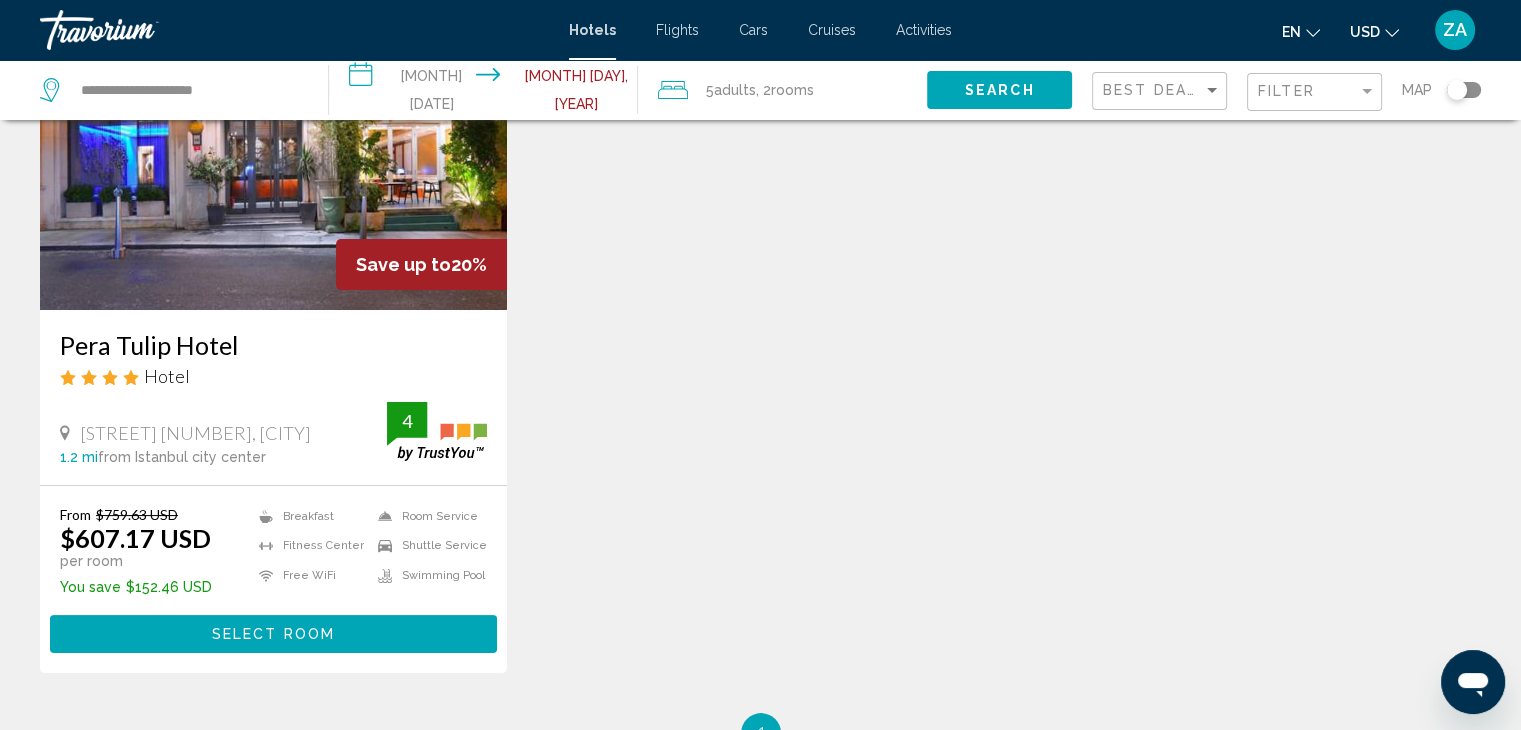 click on "Select Room" at bounding box center (273, 635) 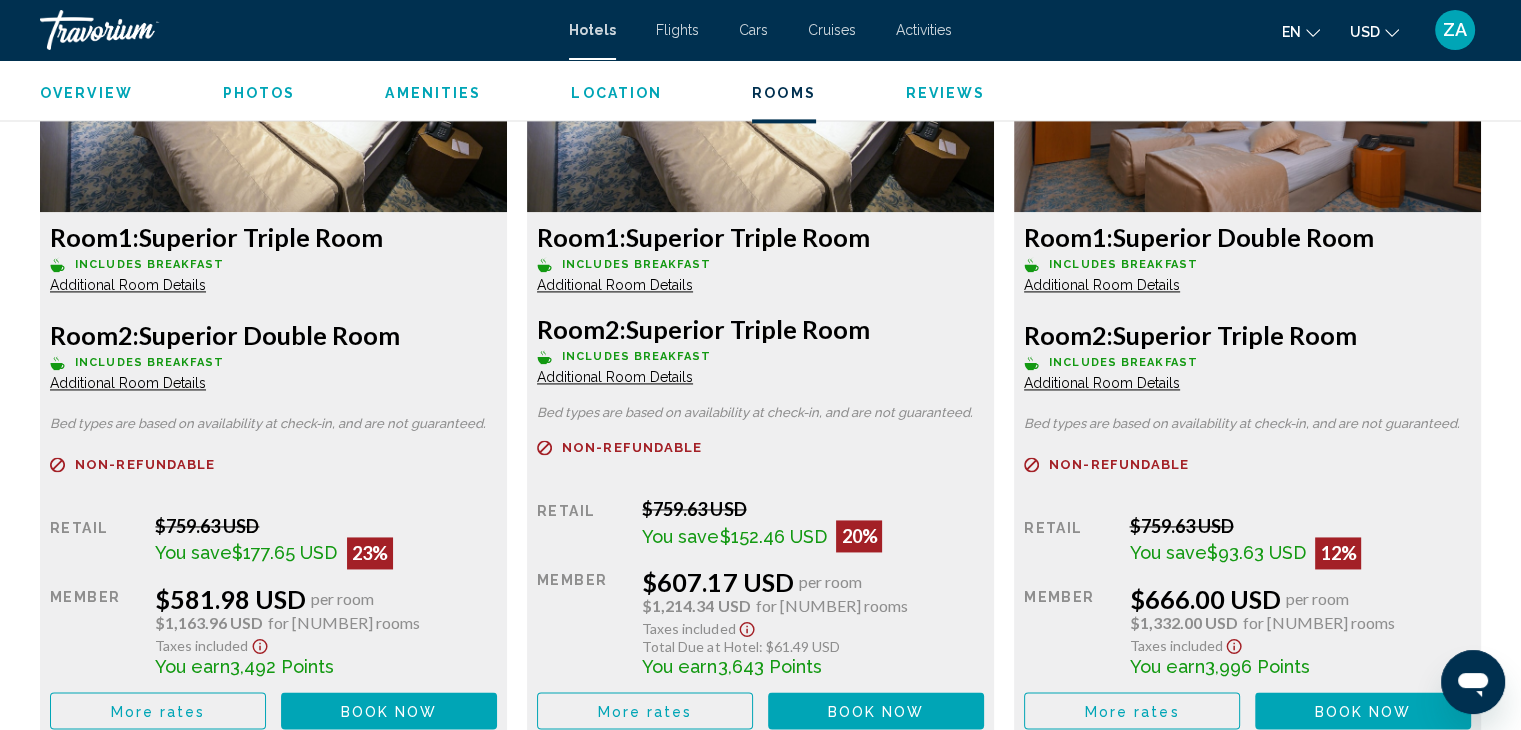scroll, scrollTop: 2972, scrollLeft: 0, axis: vertical 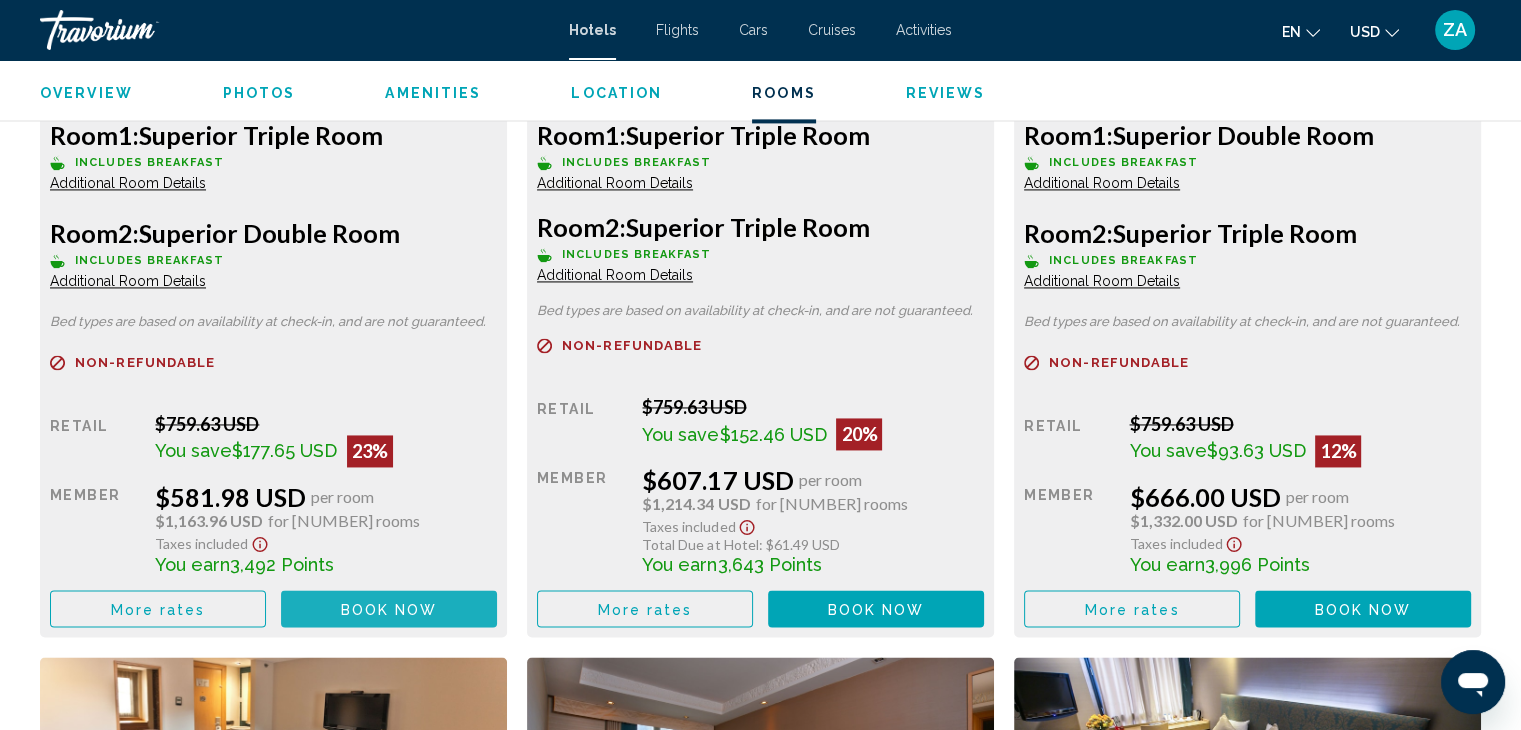click on "Book now No longer available" at bounding box center (389, 608) 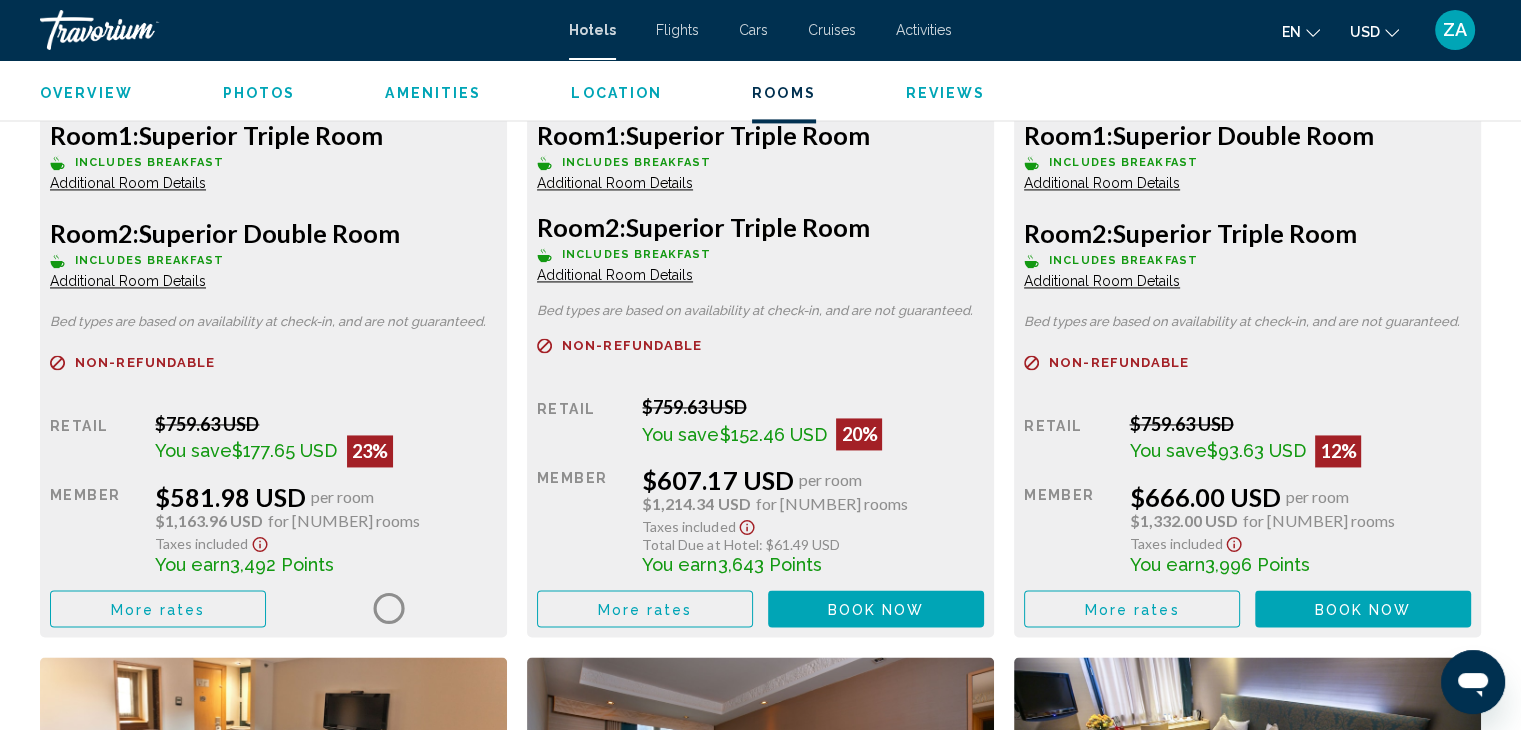 scroll, scrollTop: 2772, scrollLeft: 0, axis: vertical 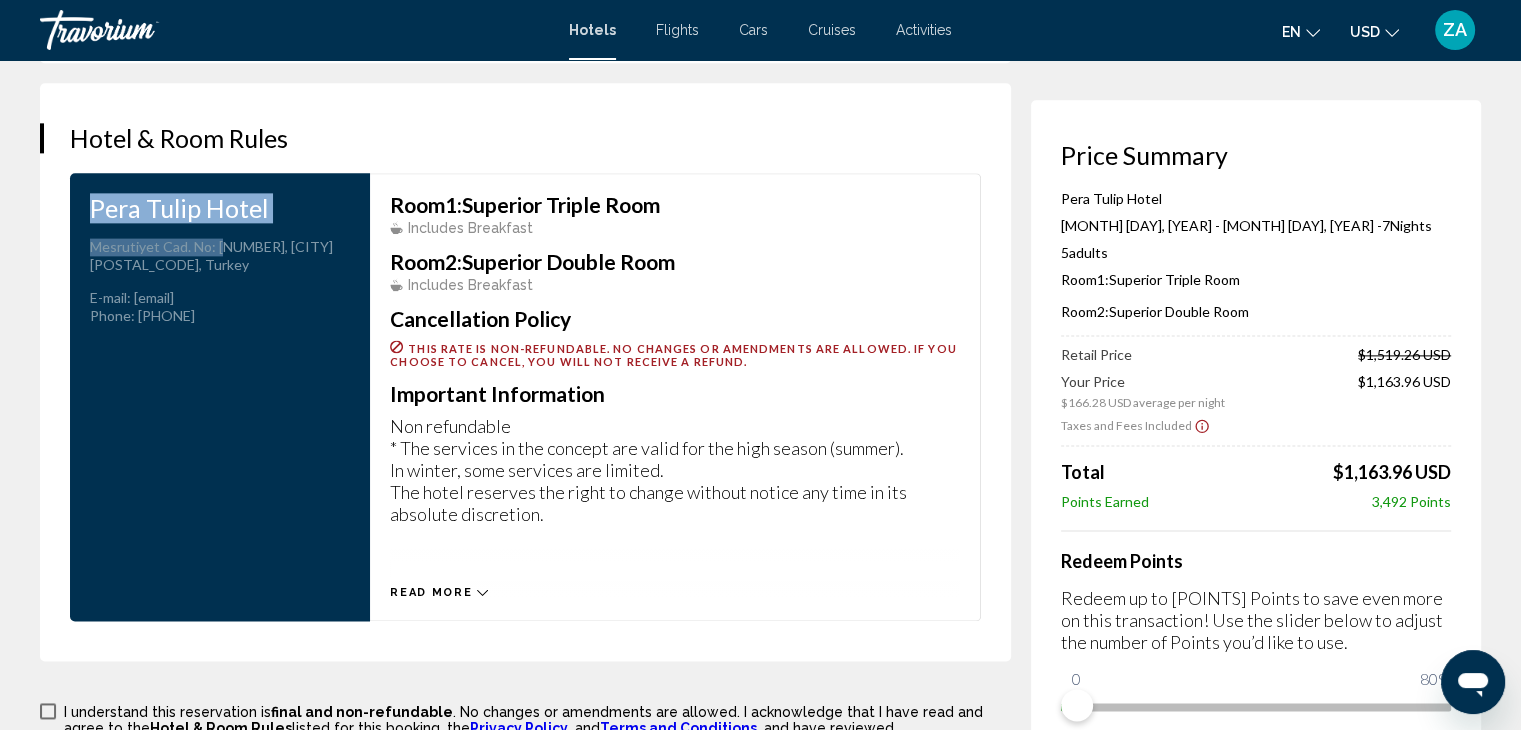drag, startPoint x: 77, startPoint y: 158, endPoint x: 224, endPoint y: 189, distance: 150.23315 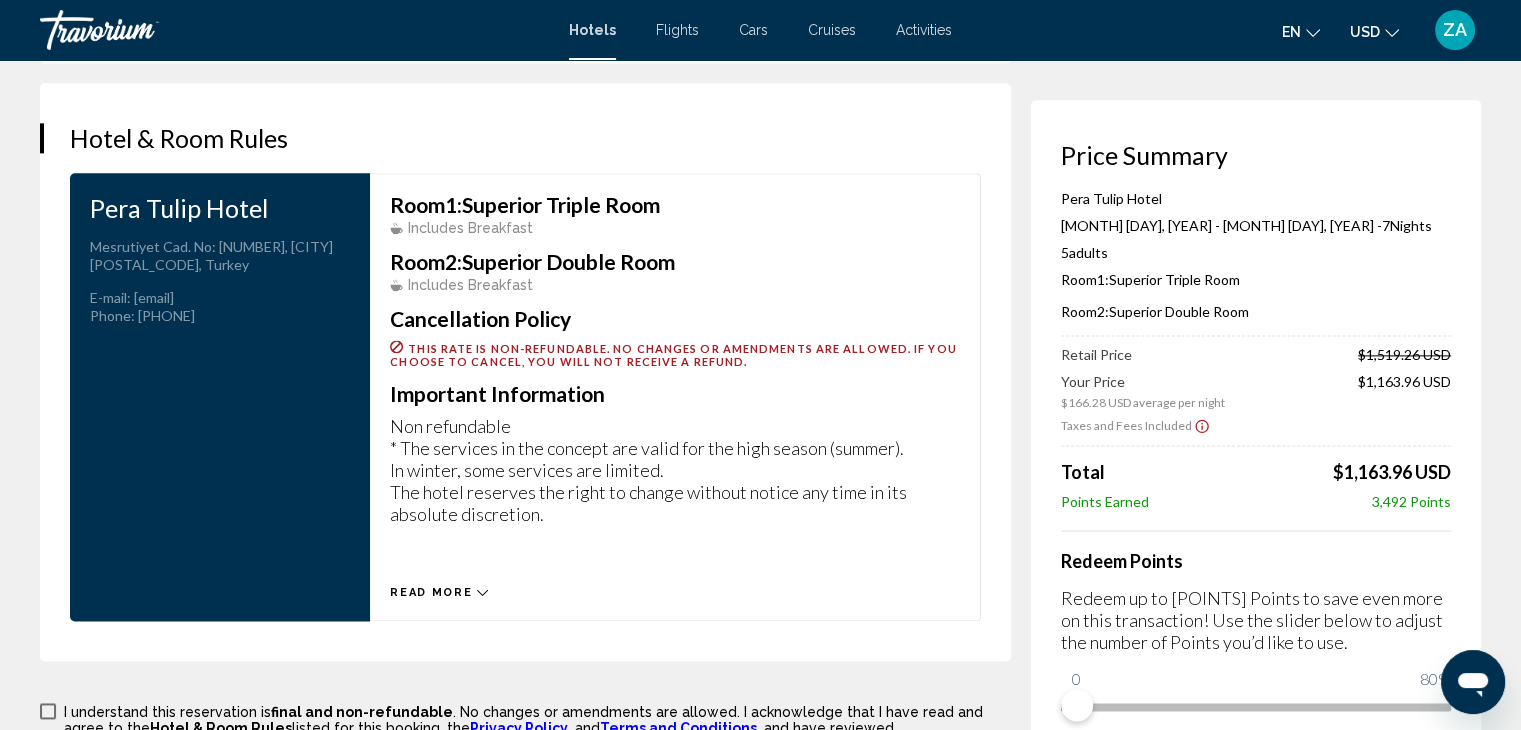 click on "Pera Tulip Hotel Address Mesrutiyet Cad. No: [NUMBER], [CITY] [POSTAL_CODE], Turkey E-mail : info@example.com Phone : [PHONE]" at bounding box center (220, 397) 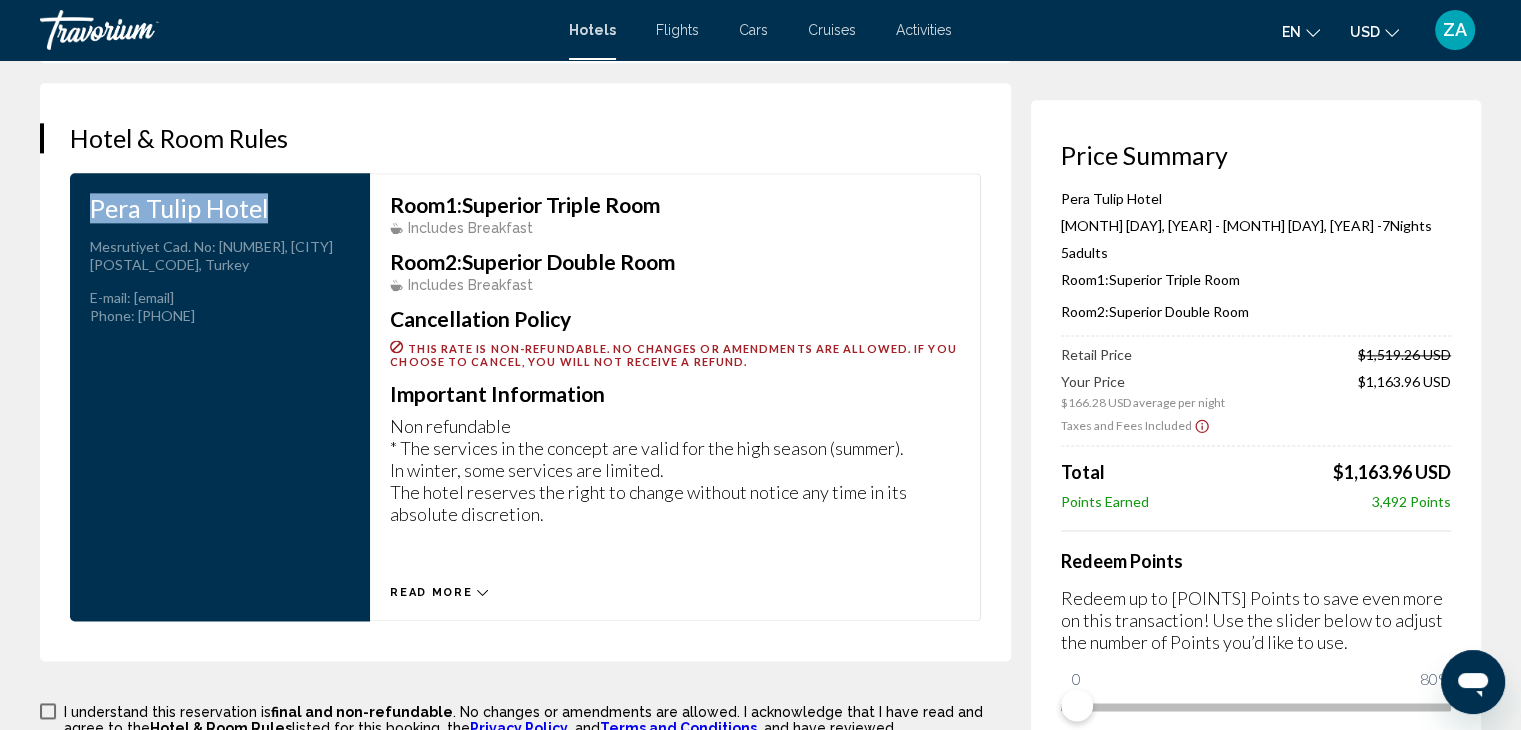drag, startPoint x: 90, startPoint y: 168, endPoint x: 259, endPoint y: 169, distance: 169.00296 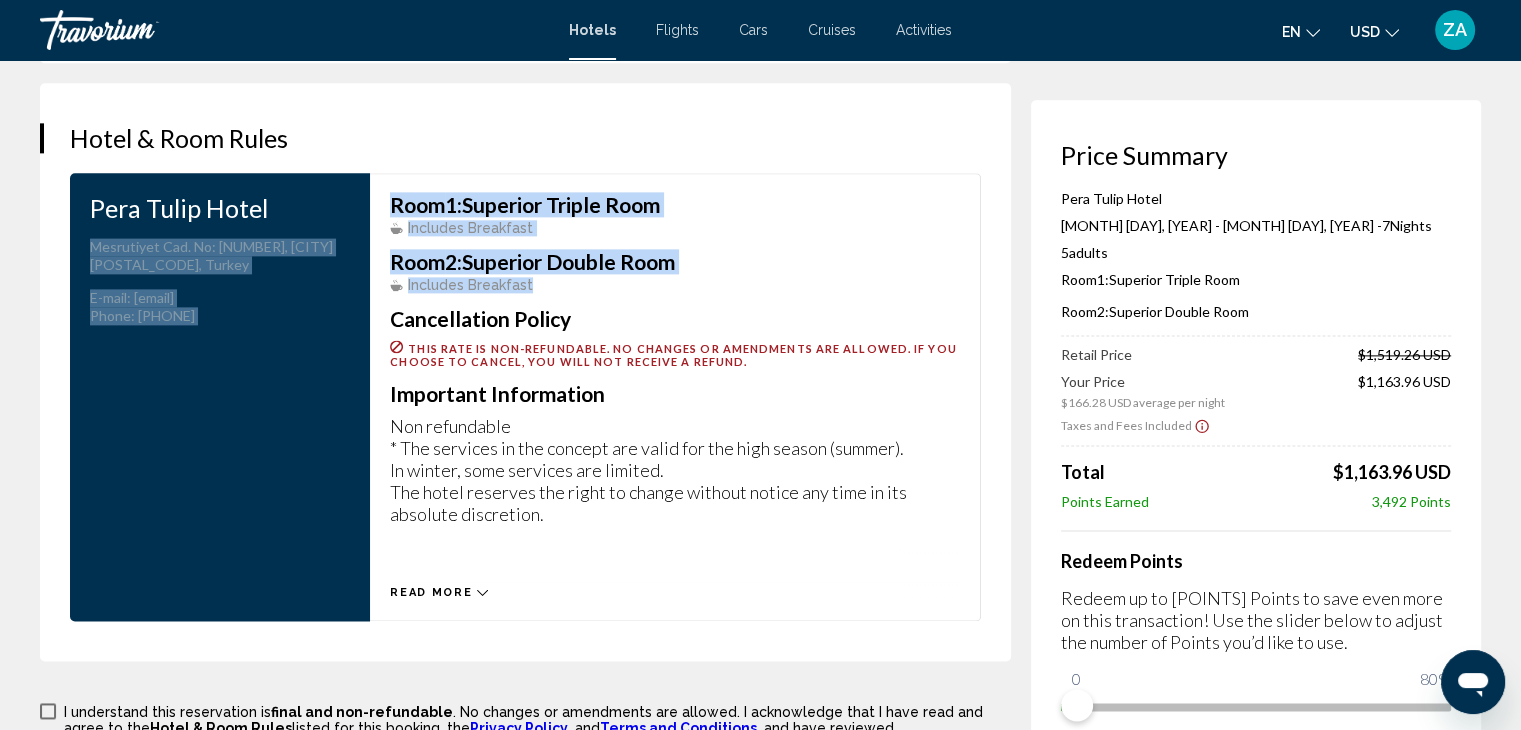 drag, startPoint x: 540, startPoint y: 249, endPoint x: 363, endPoint y: 168, distance: 194.65353 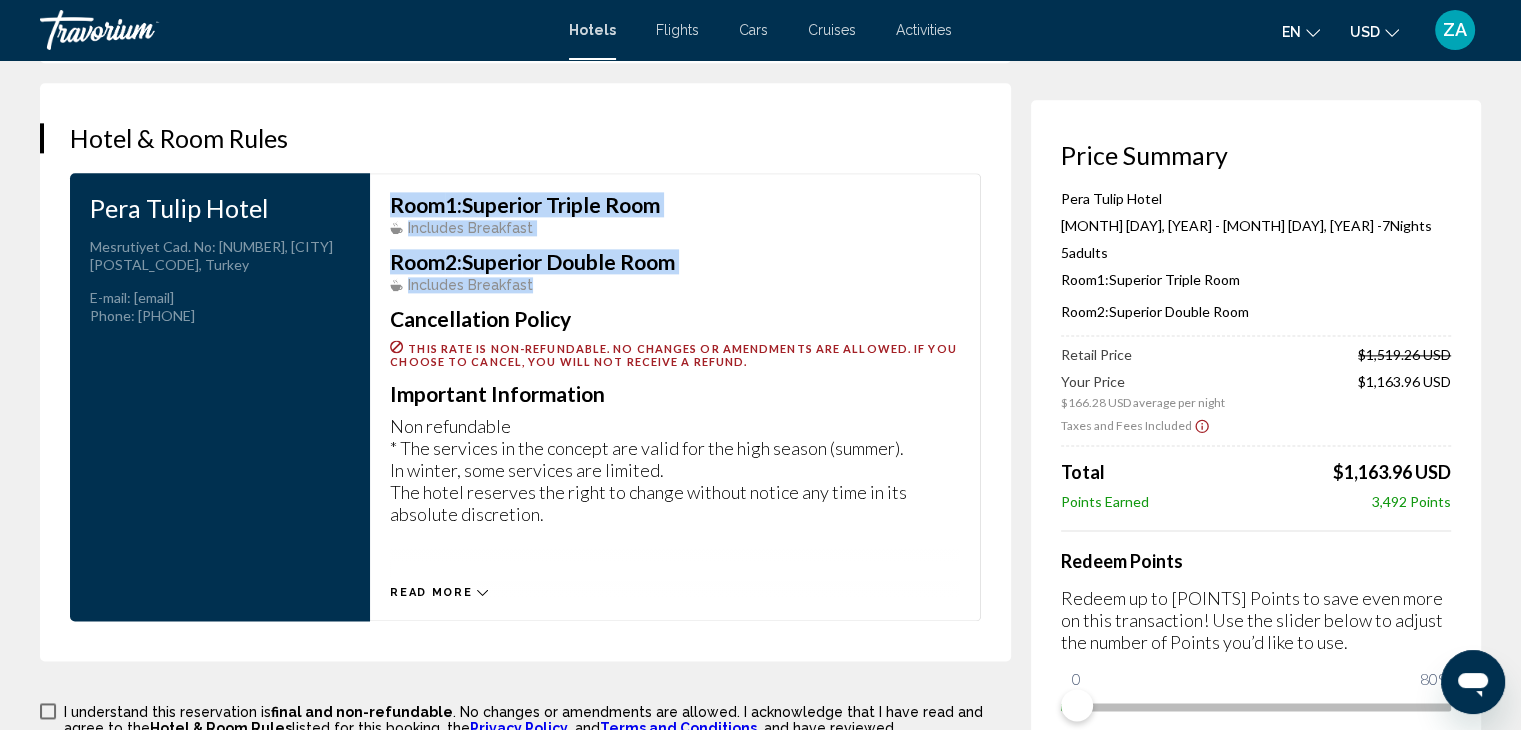 drag, startPoint x: 544, startPoint y: 249, endPoint x: 380, endPoint y: 149, distance: 192.08331 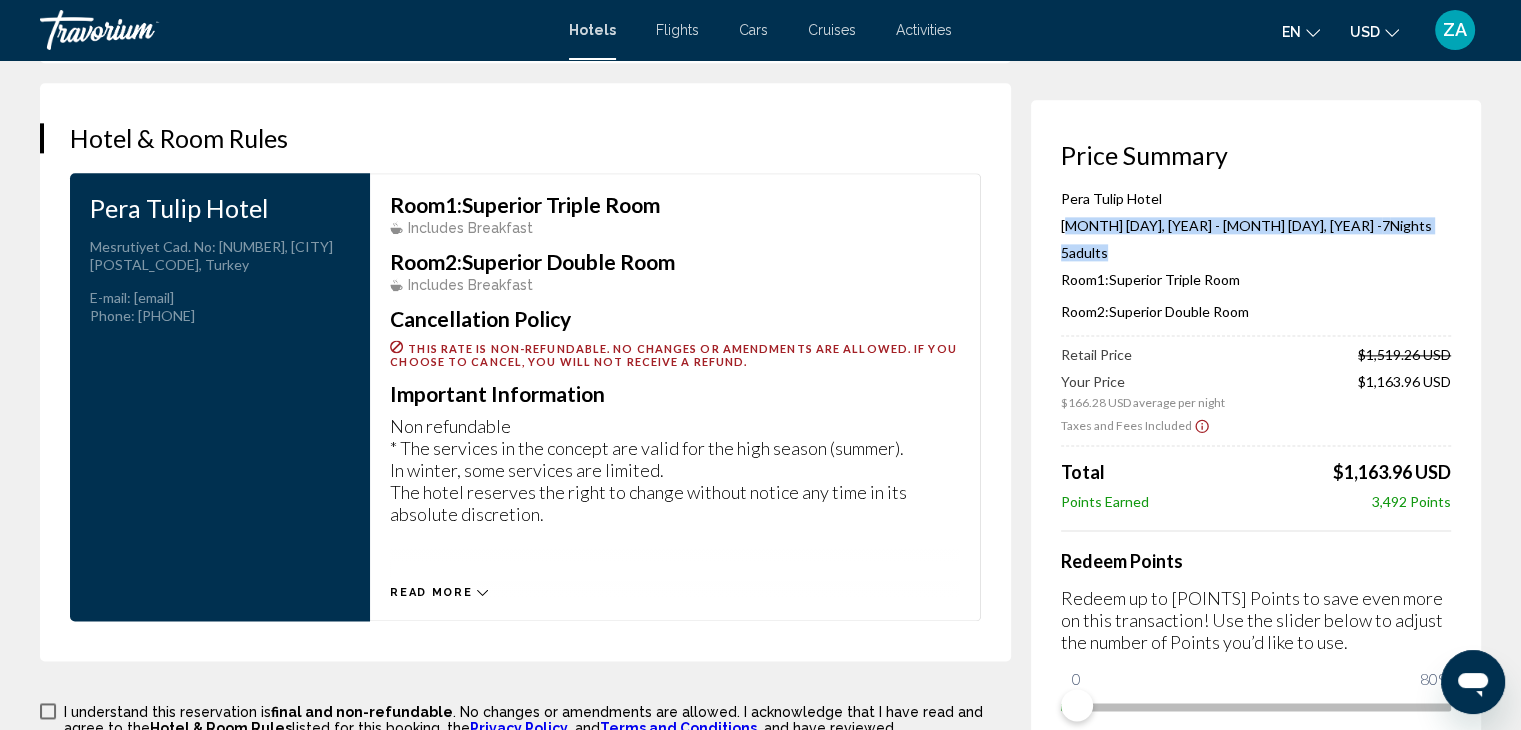 drag, startPoint x: 1117, startPoint y: 249, endPoint x: 1046, endPoint y: 213, distance: 79.60528 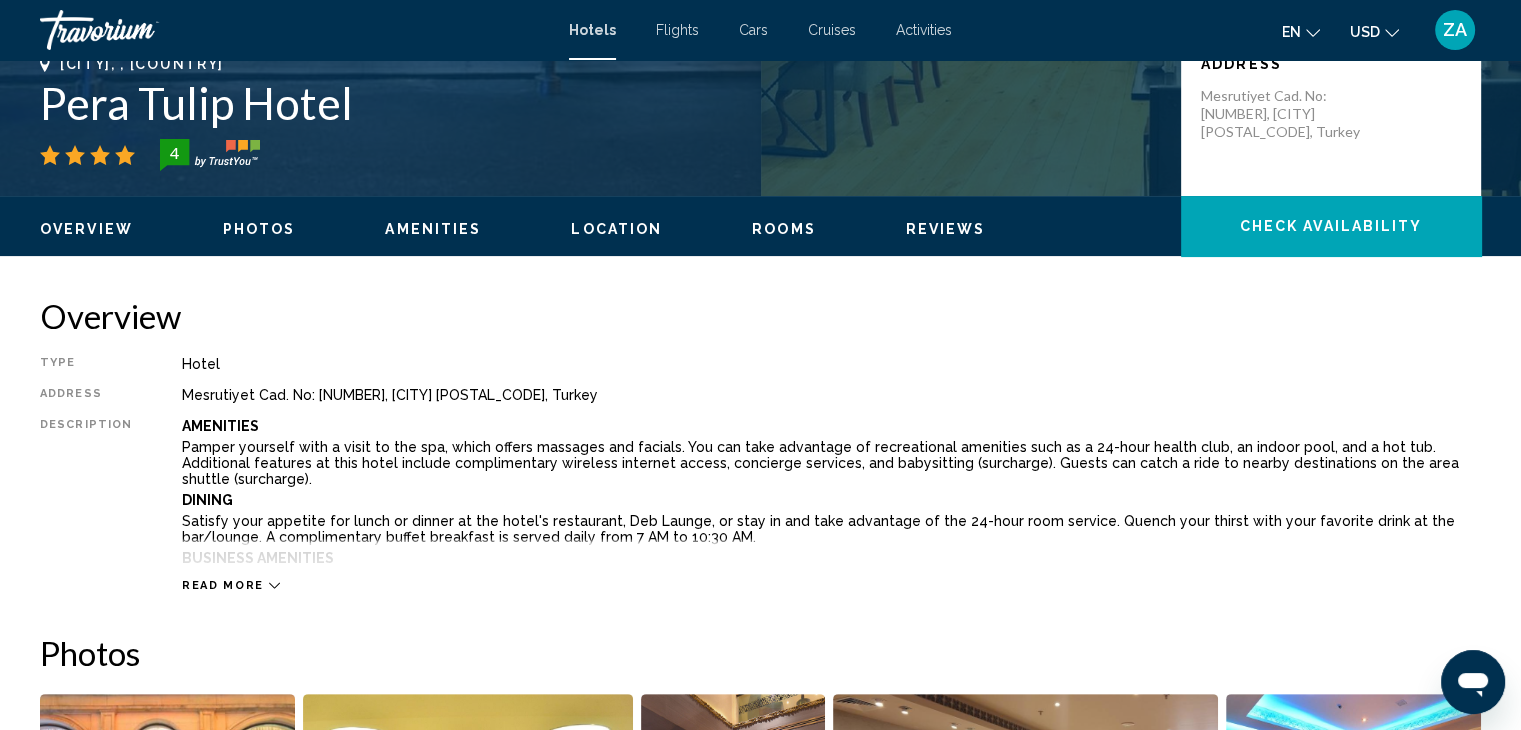scroll, scrollTop: 300, scrollLeft: 0, axis: vertical 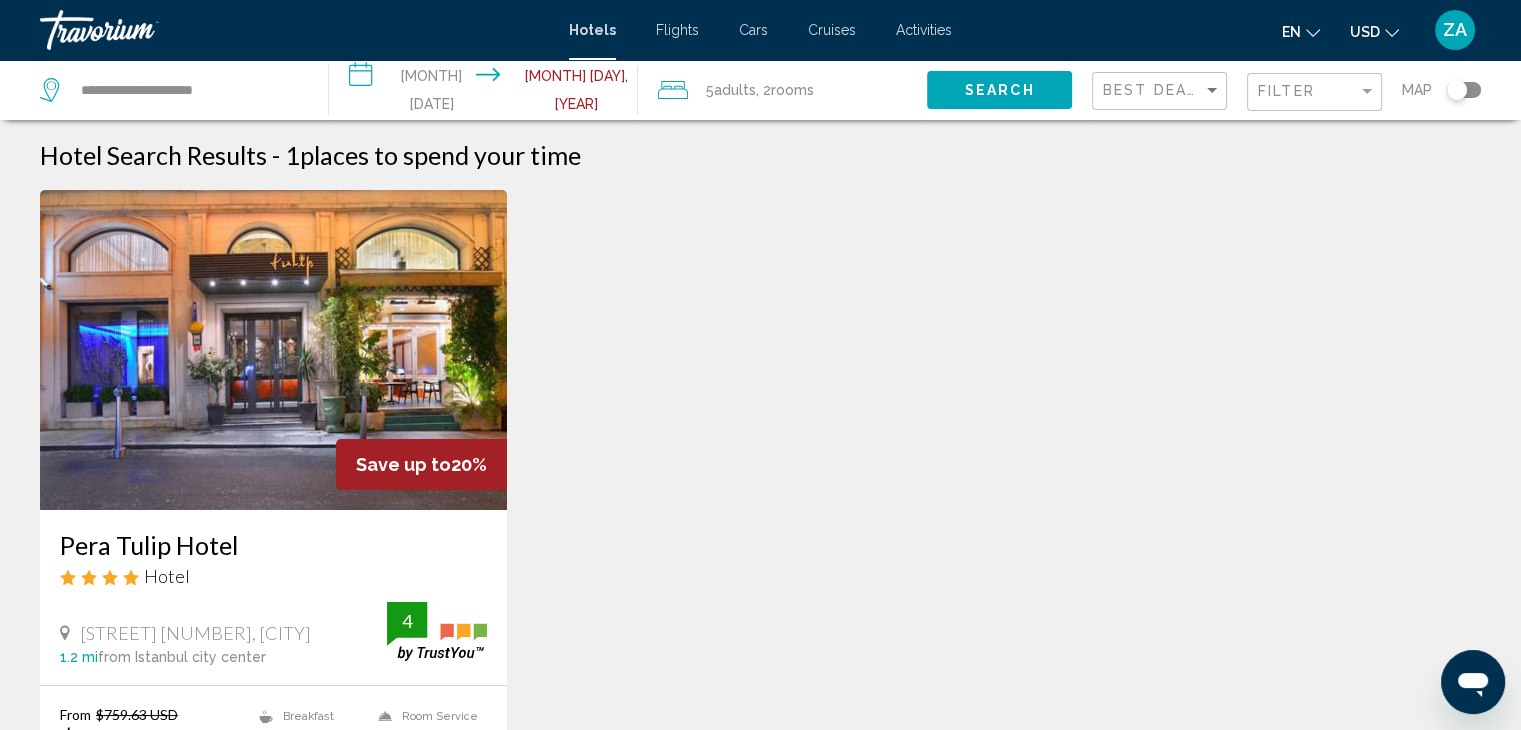 click on "Search" 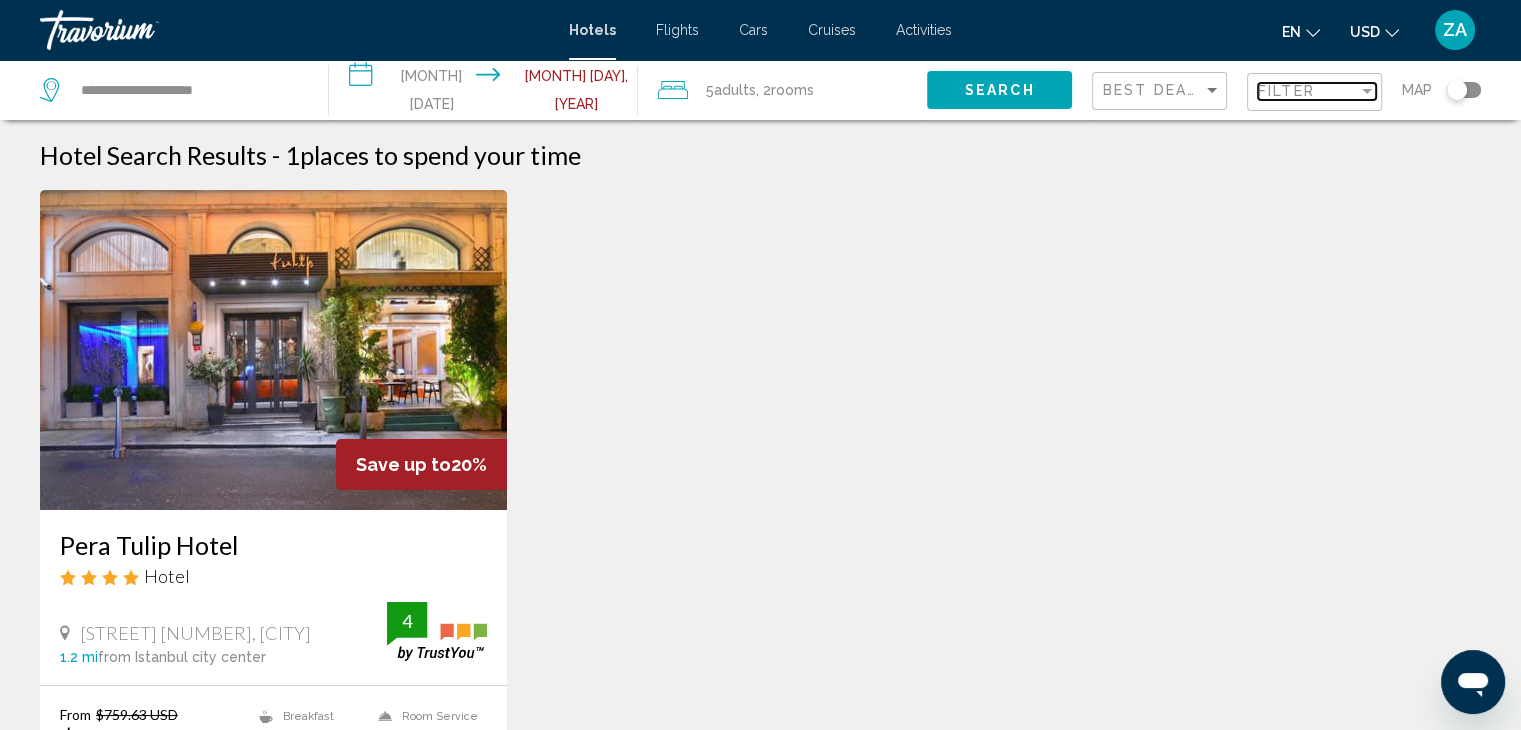 drag, startPoint x: 1332, startPoint y: 89, endPoint x: 607, endPoint y: 101, distance: 725.0993 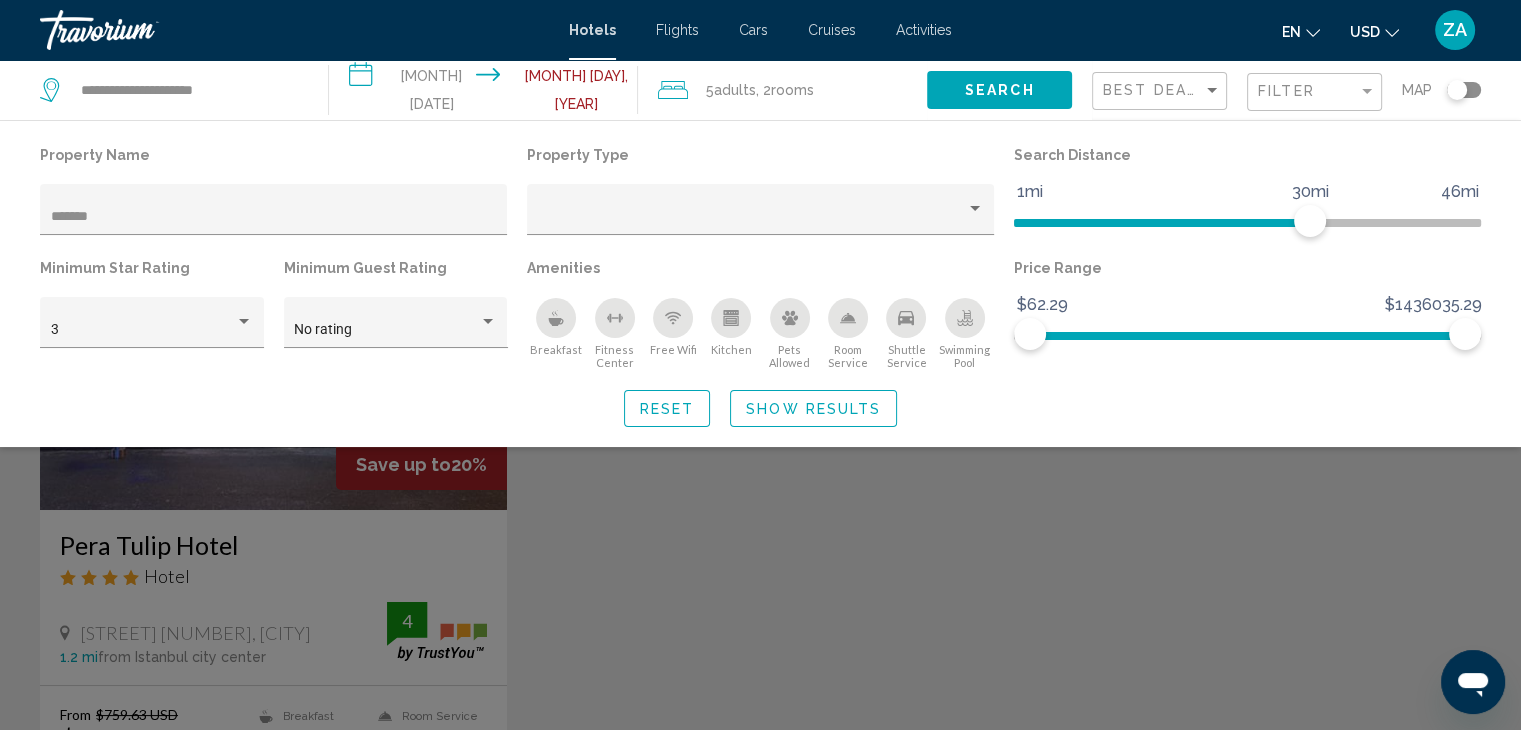 drag, startPoint x: 124, startPoint y: 207, endPoint x: 0, endPoint y: 182, distance: 126.495056 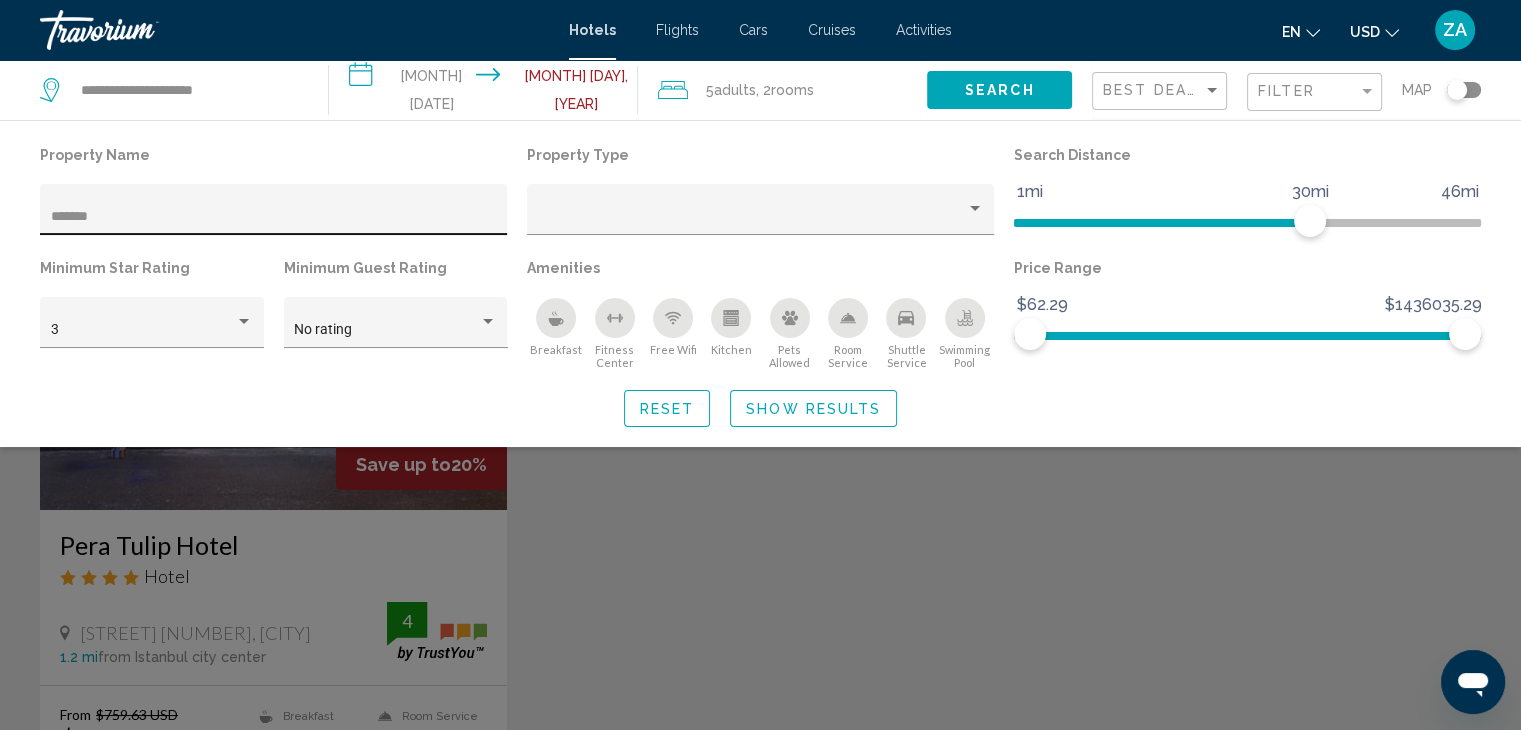 click on "*******" 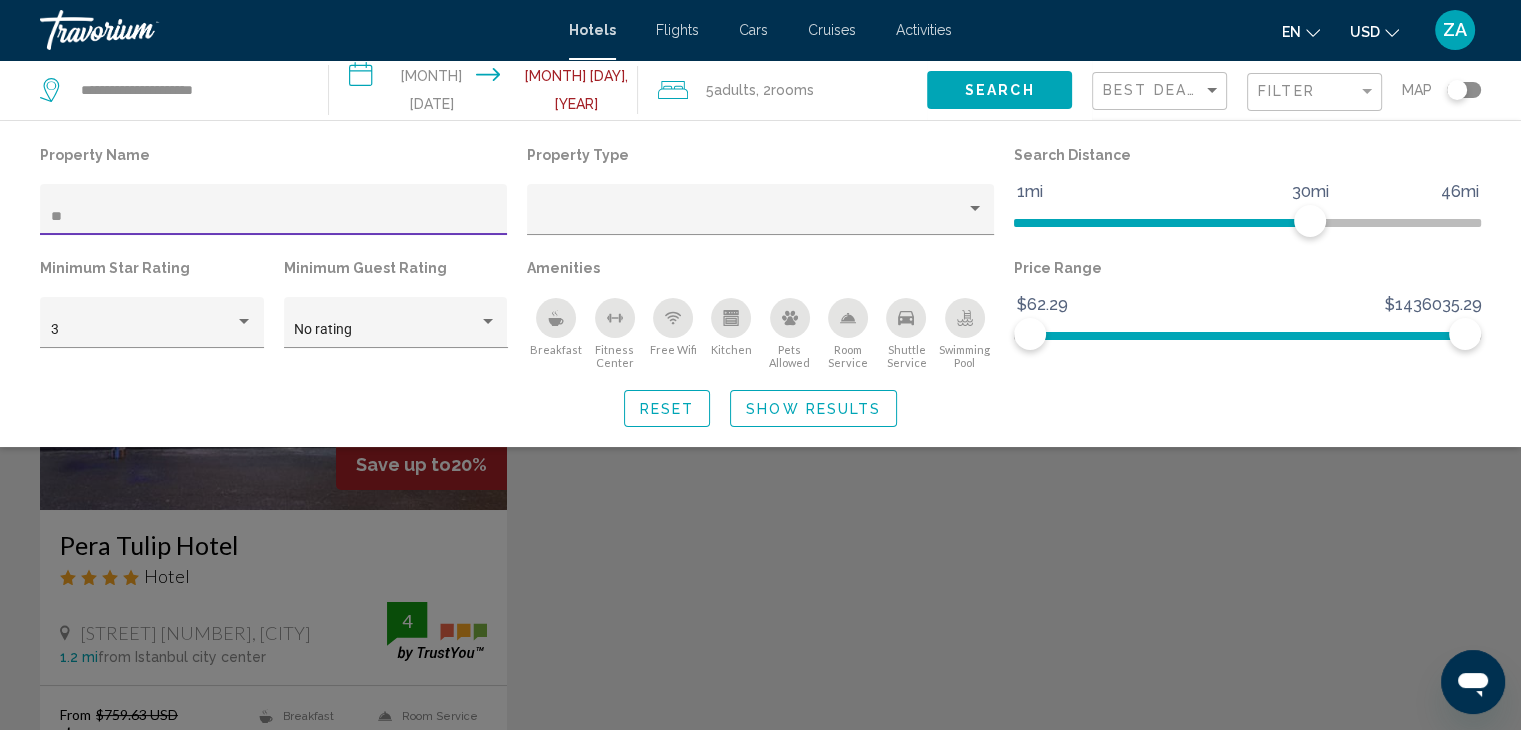type on "*" 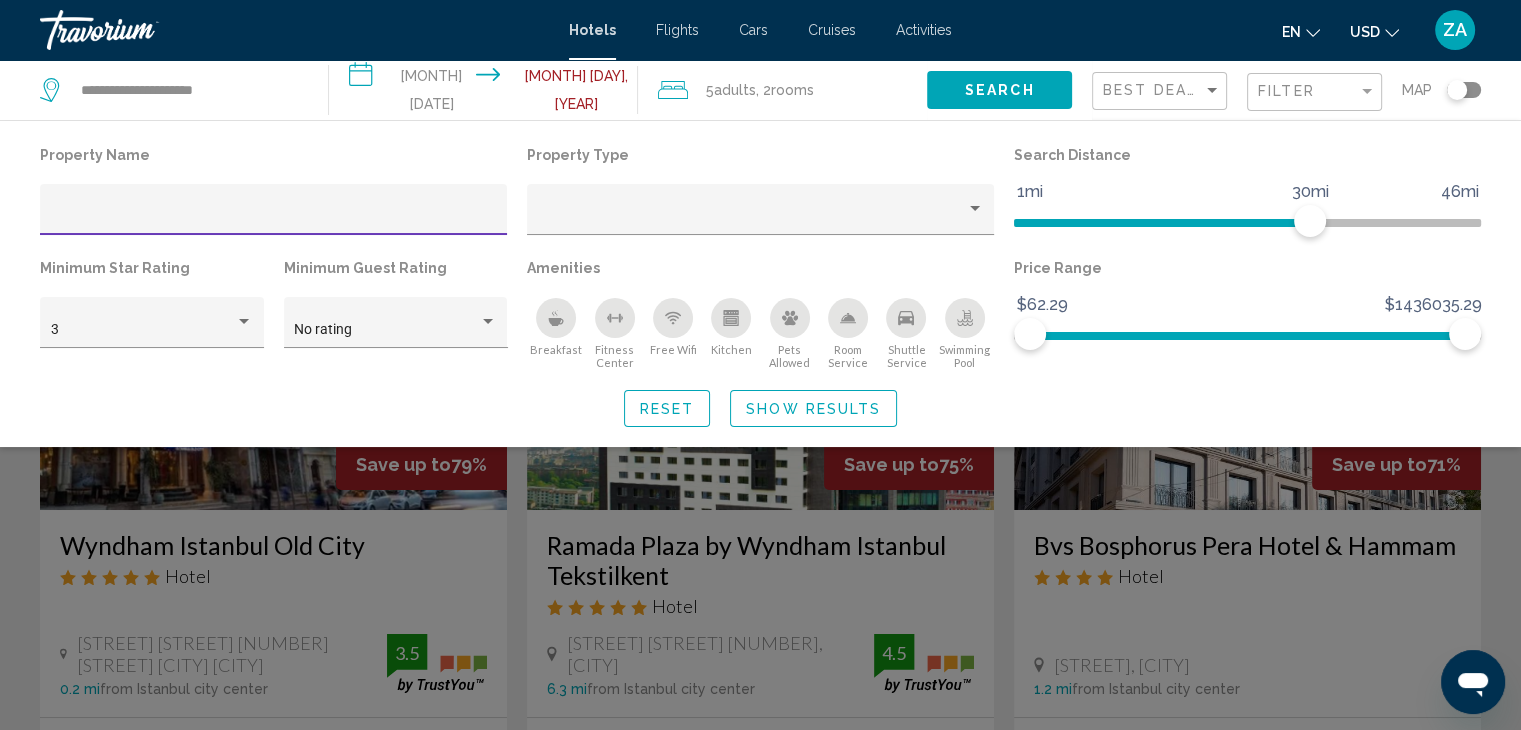 type 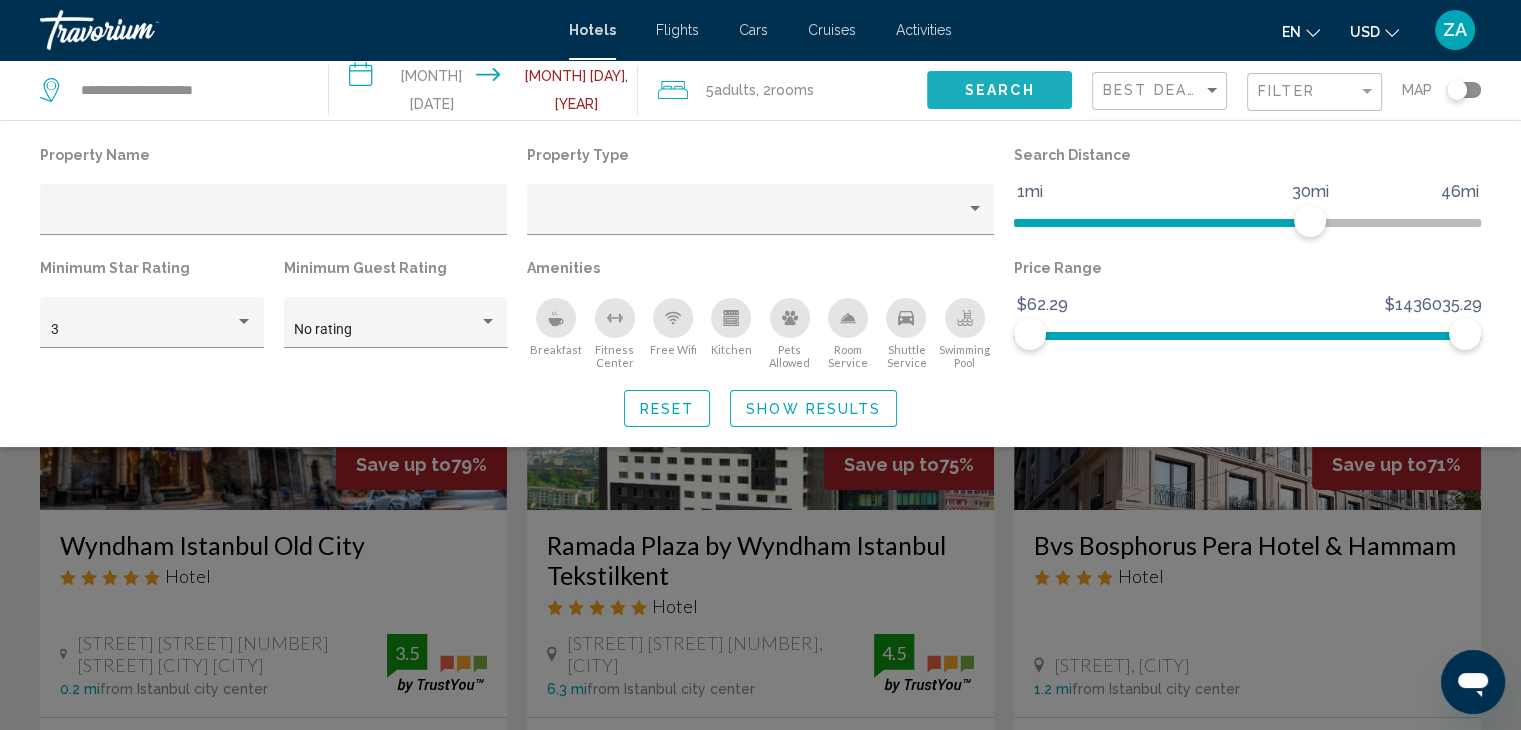 click on "Search" 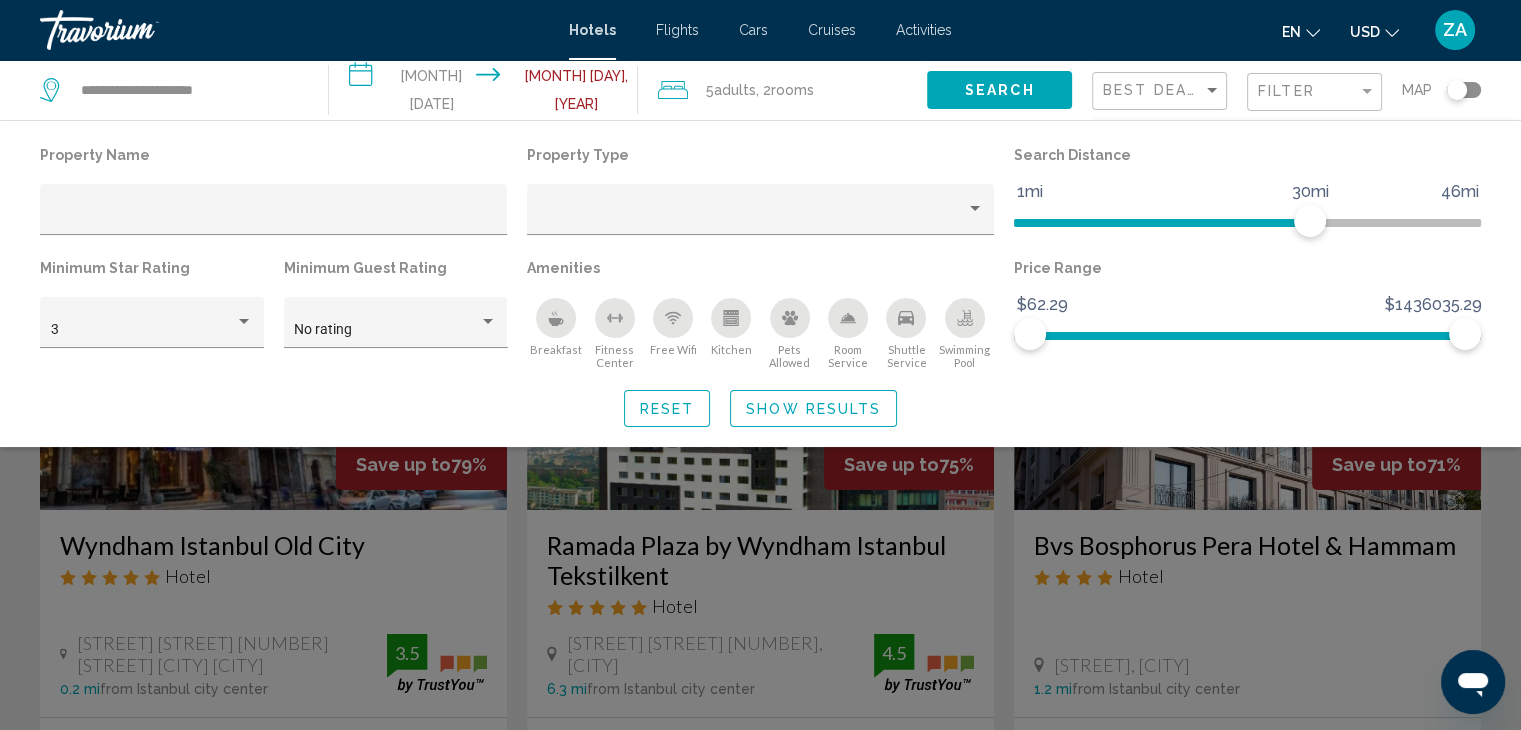 click 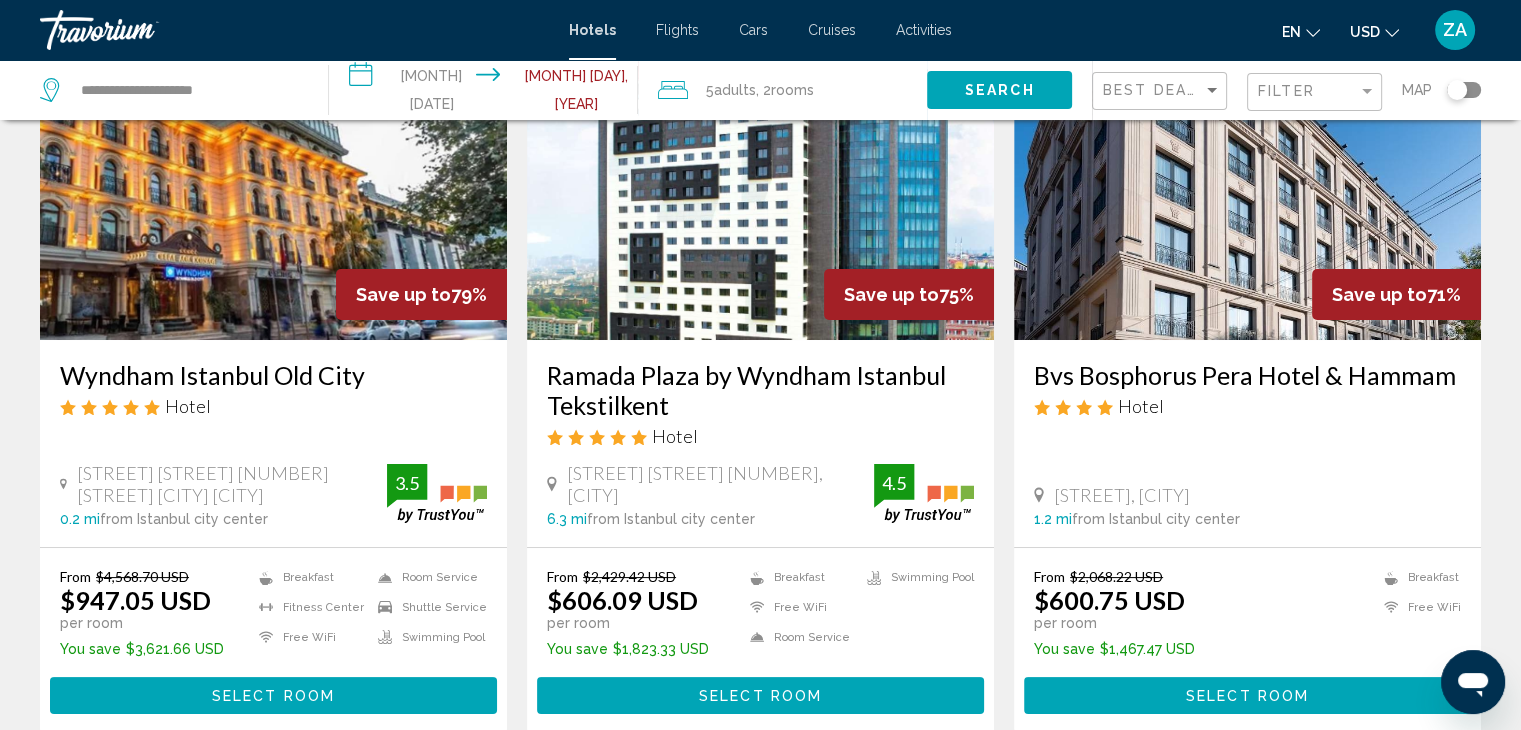 scroll, scrollTop: 200, scrollLeft: 0, axis: vertical 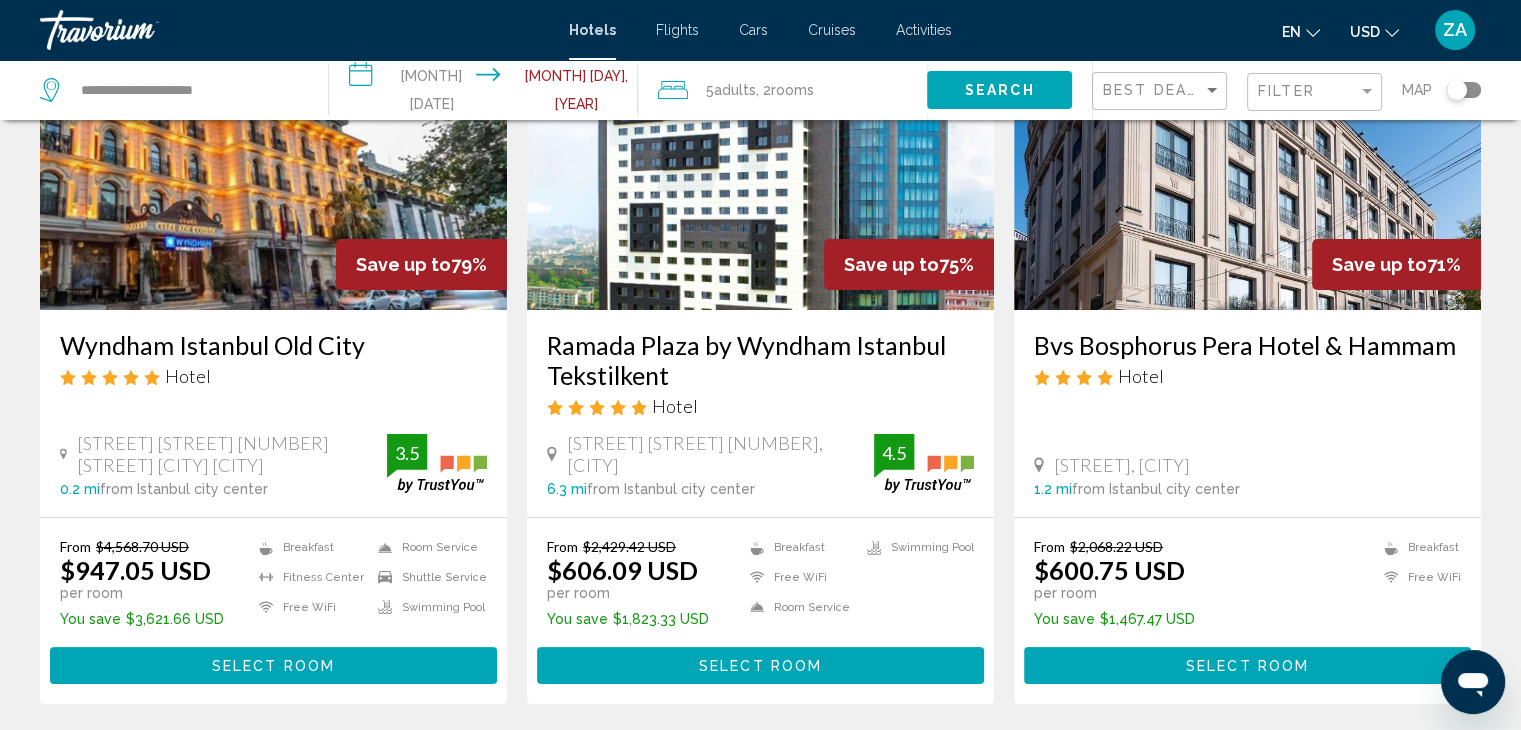 click on "Select Room" at bounding box center [760, 665] 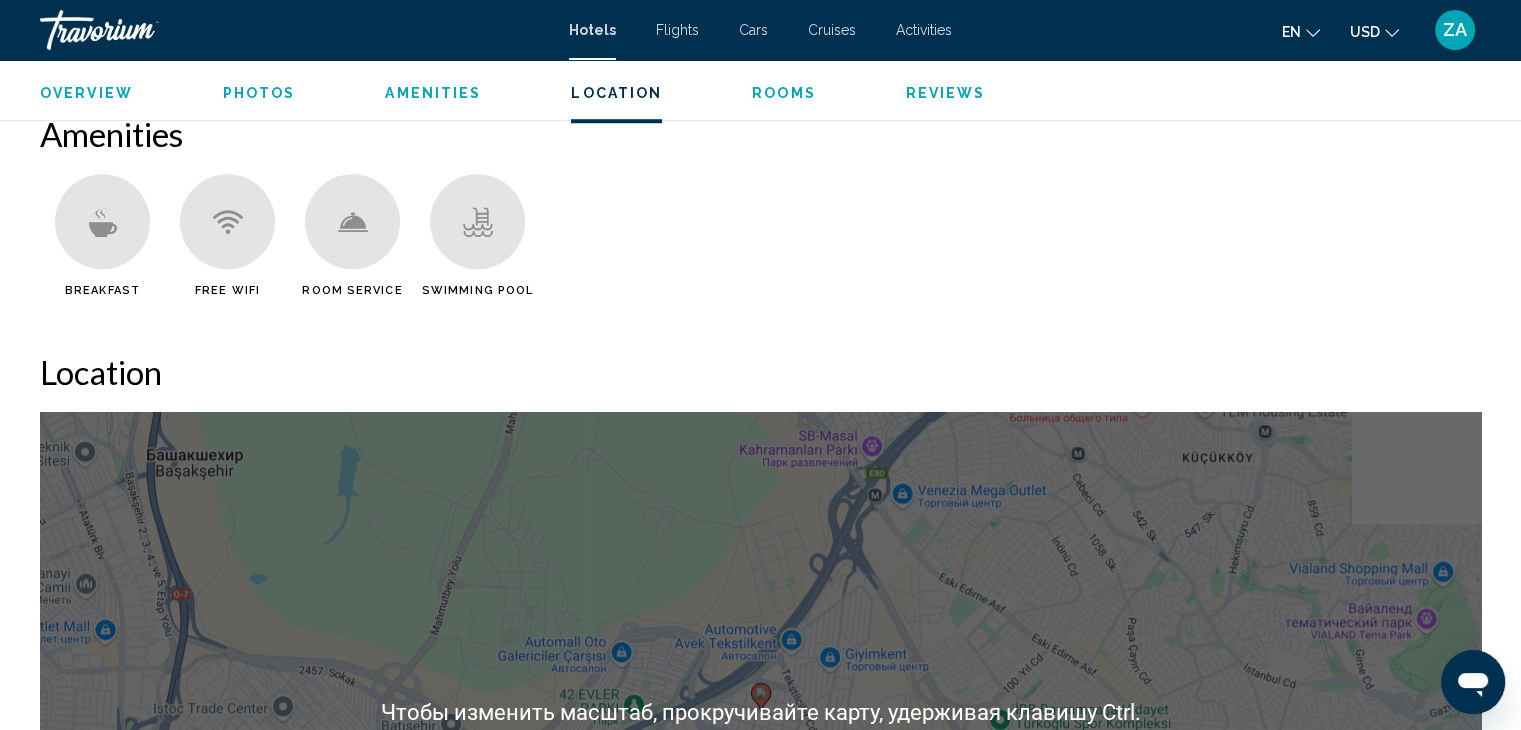 scroll, scrollTop: 2100, scrollLeft: 0, axis: vertical 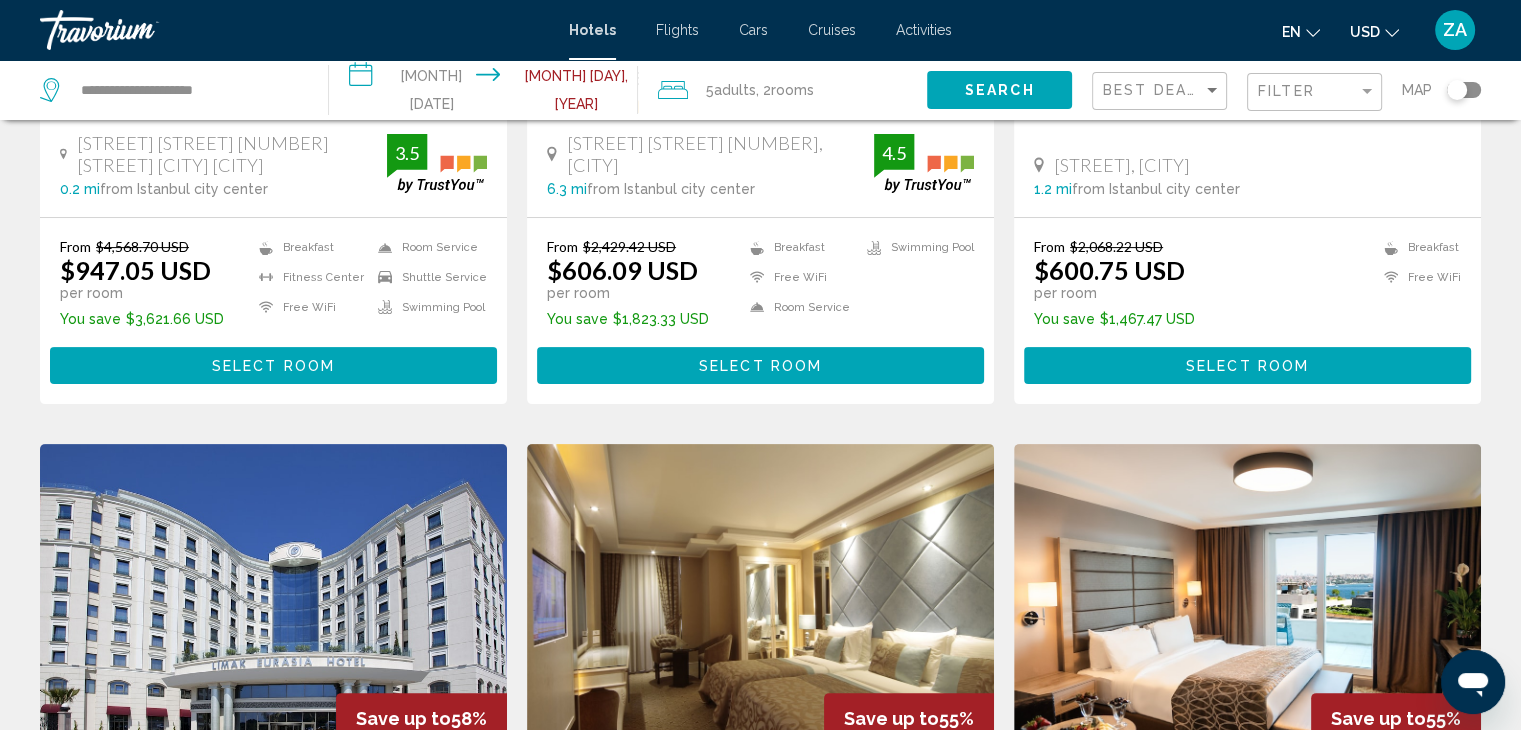 click on "Select Room" at bounding box center (760, 366) 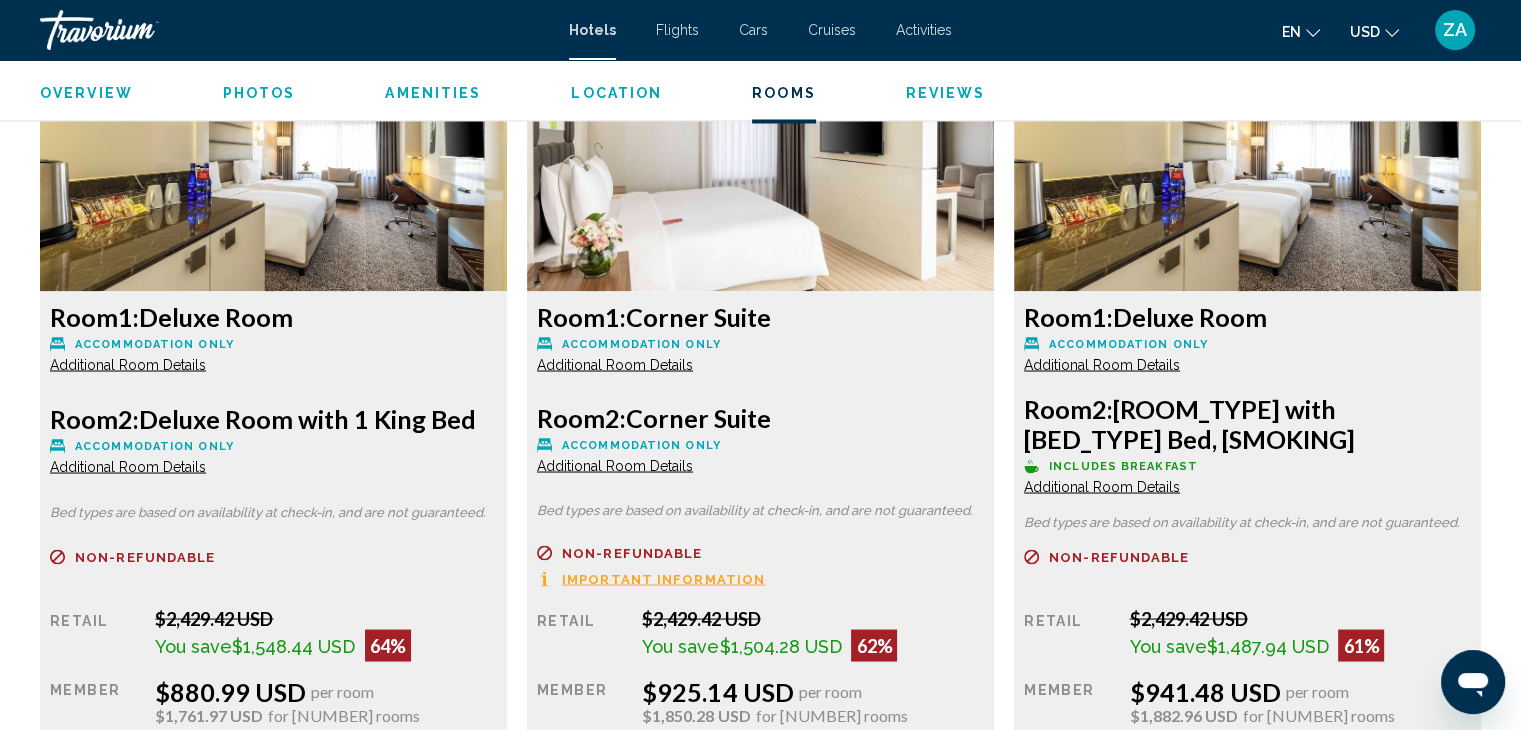 scroll, scrollTop: 3600, scrollLeft: 0, axis: vertical 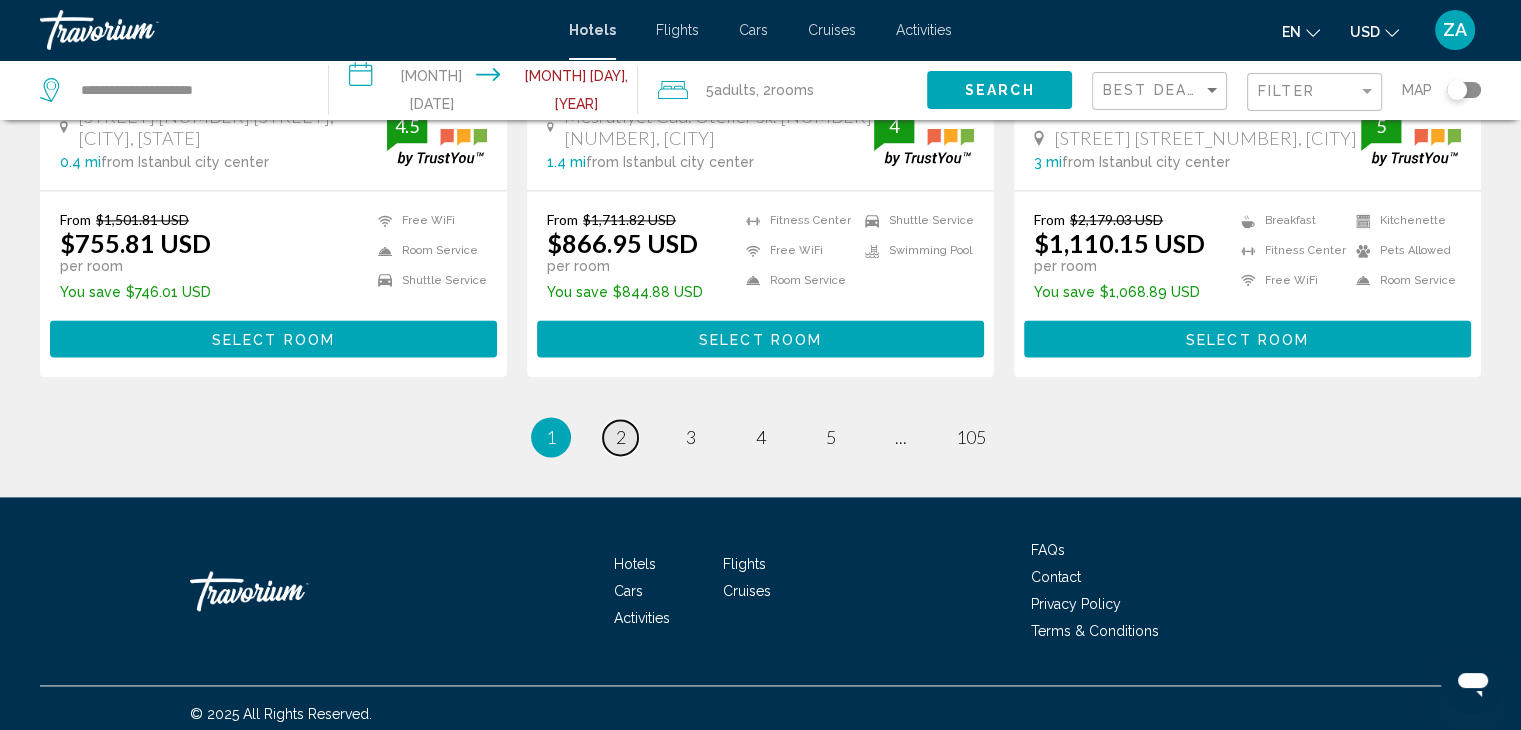 click on "2" at bounding box center [621, 437] 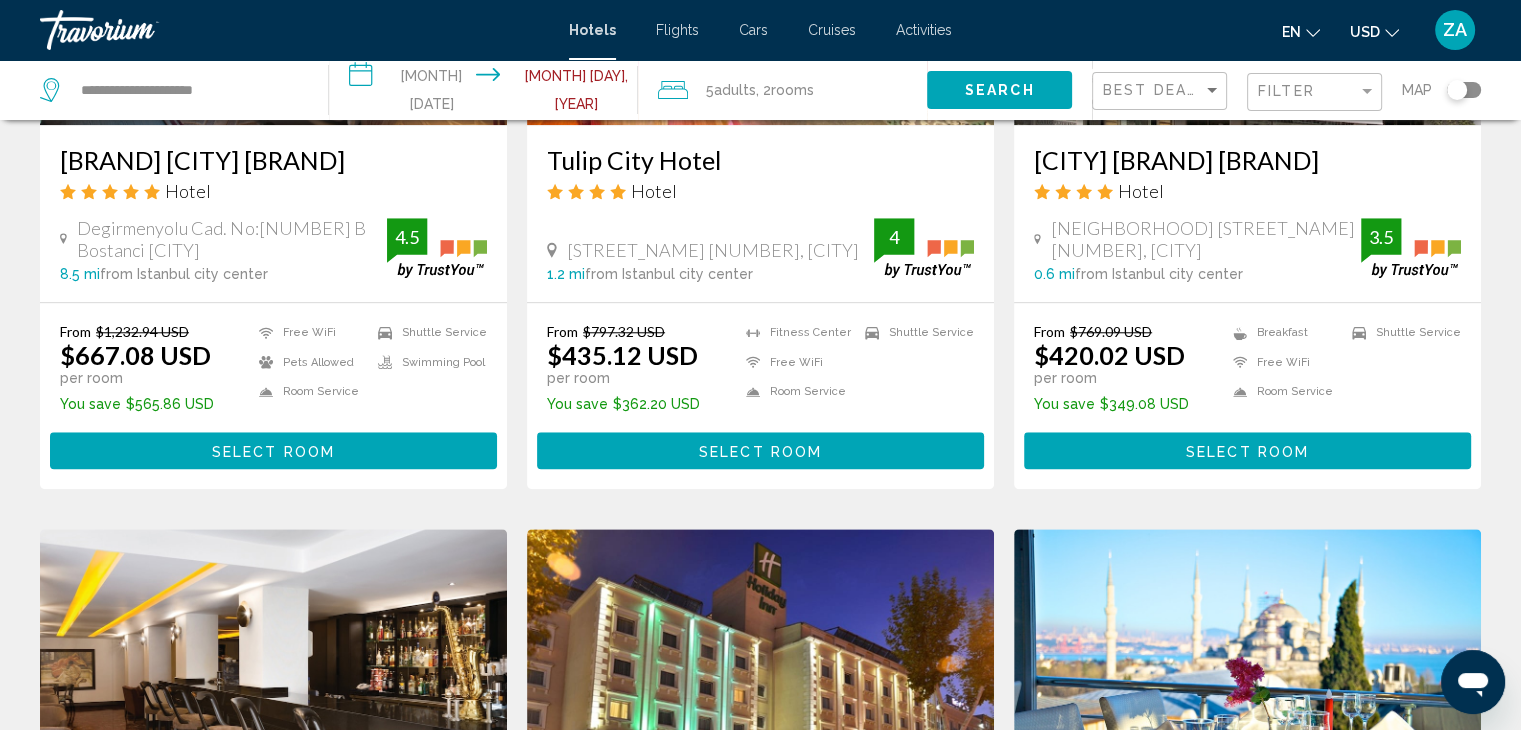 scroll, scrollTop: 1700, scrollLeft: 0, axis: vertical 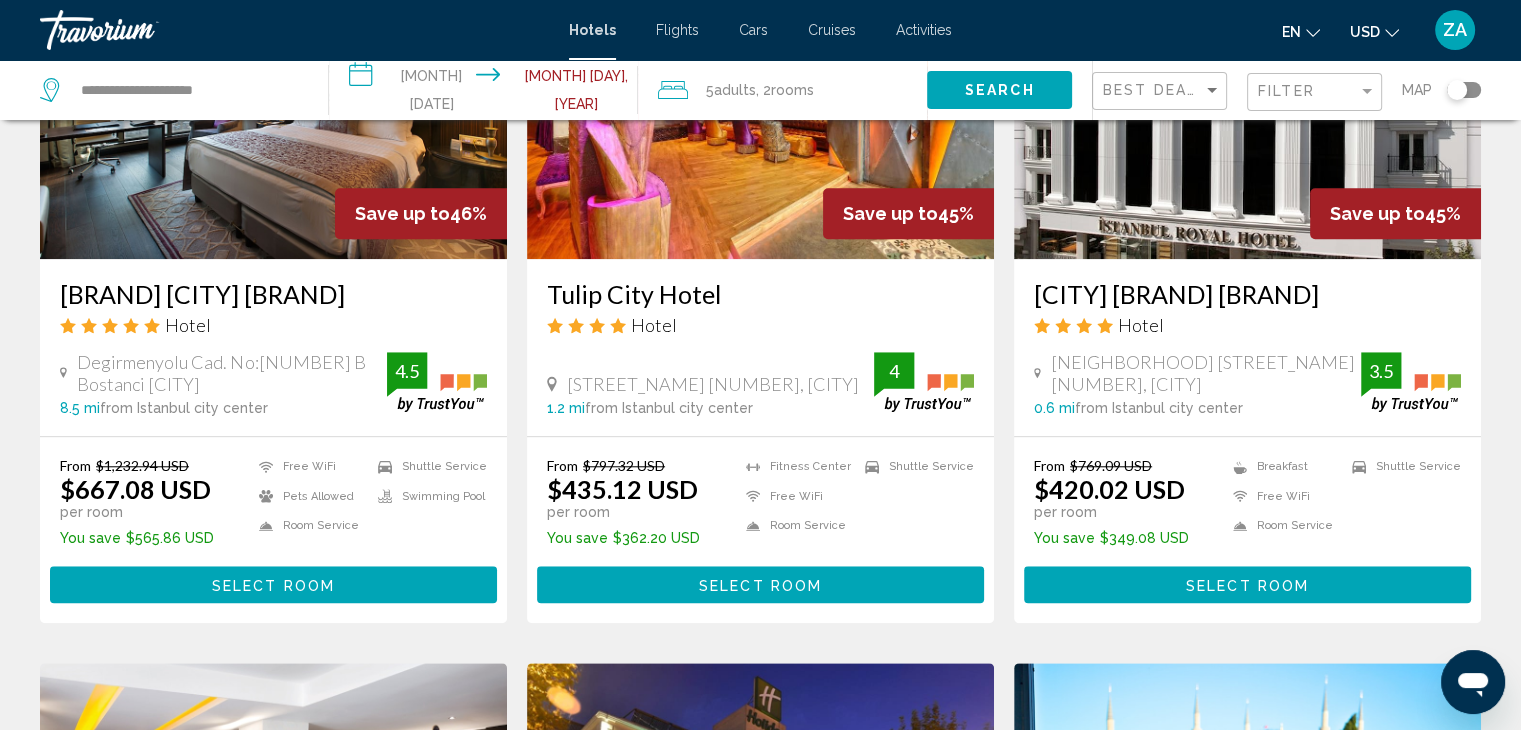 click on "Select Room" at bounding box center (1247, 584) 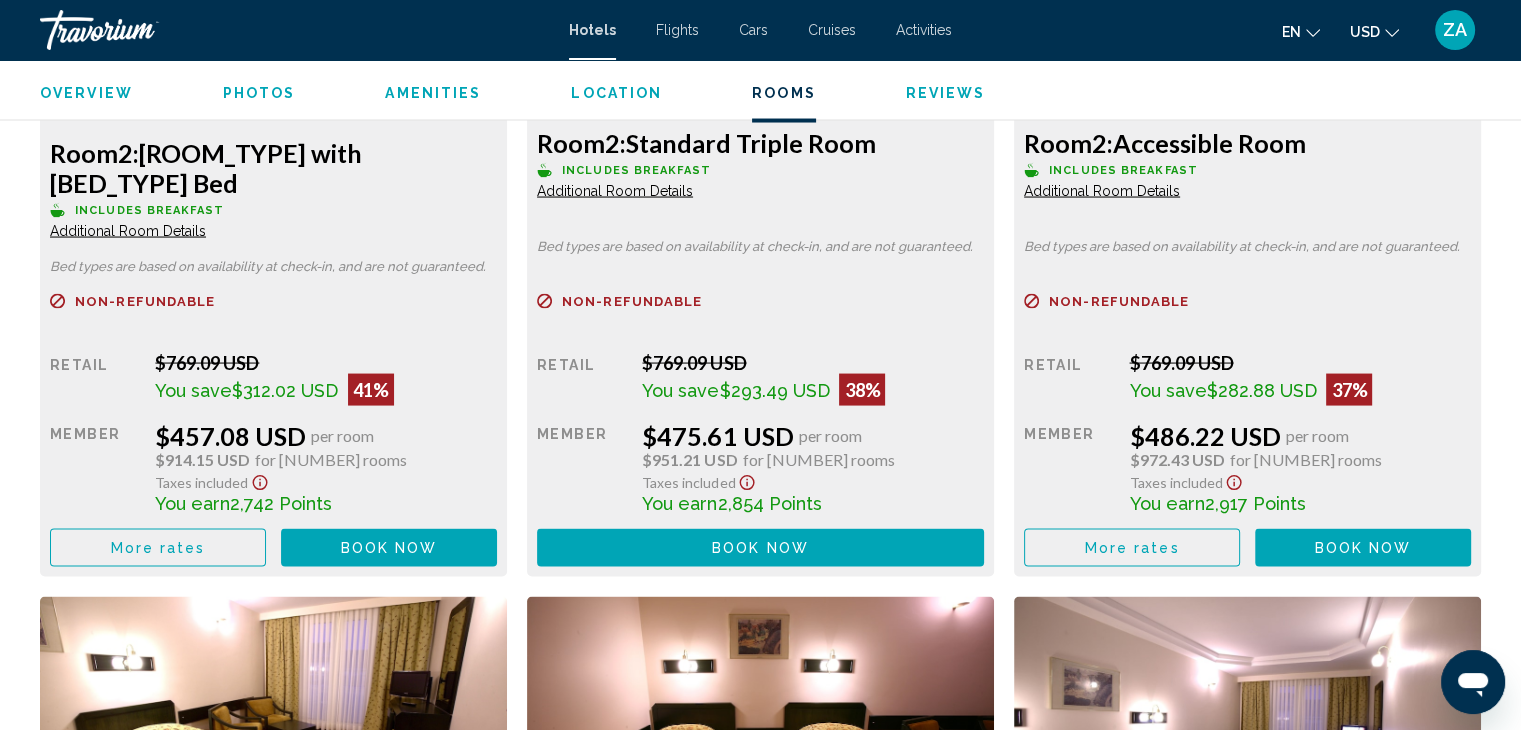 scroll, scrollTop: 4000, scrollLeft: 0, axis: vertical 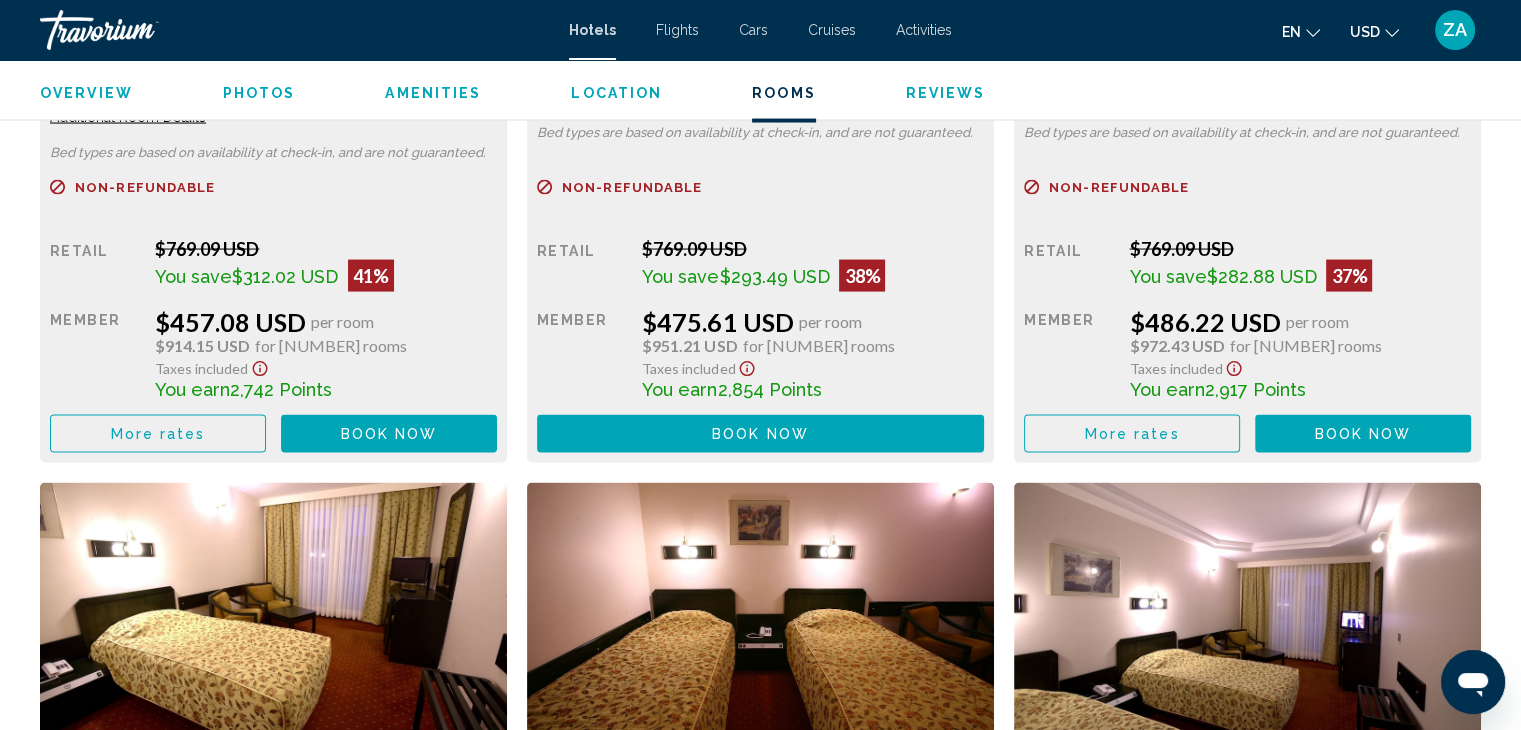 click on "Book now" at bounding box center (389, -406) 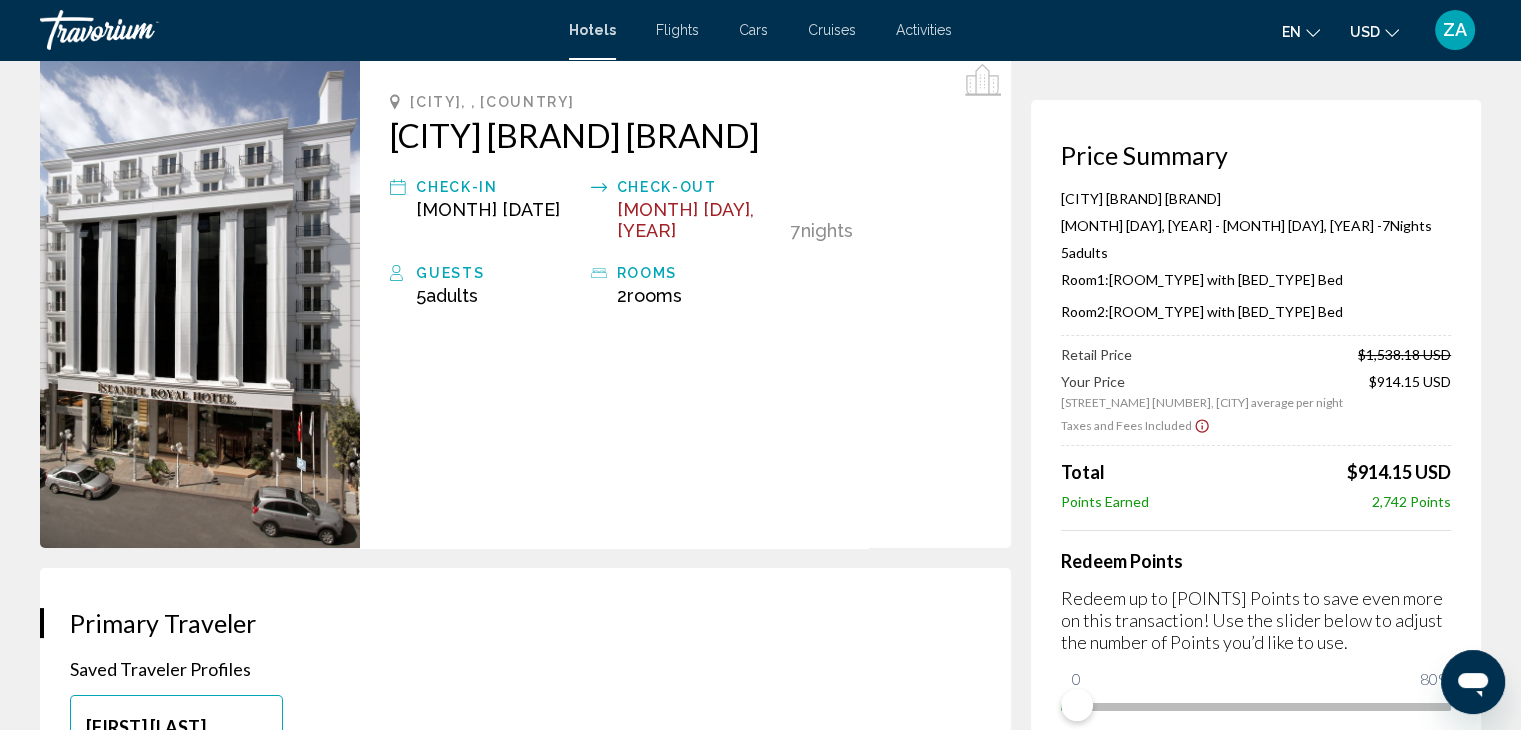 scroll, scrollTop: 200, scrollLeft: 0, axis: vertical 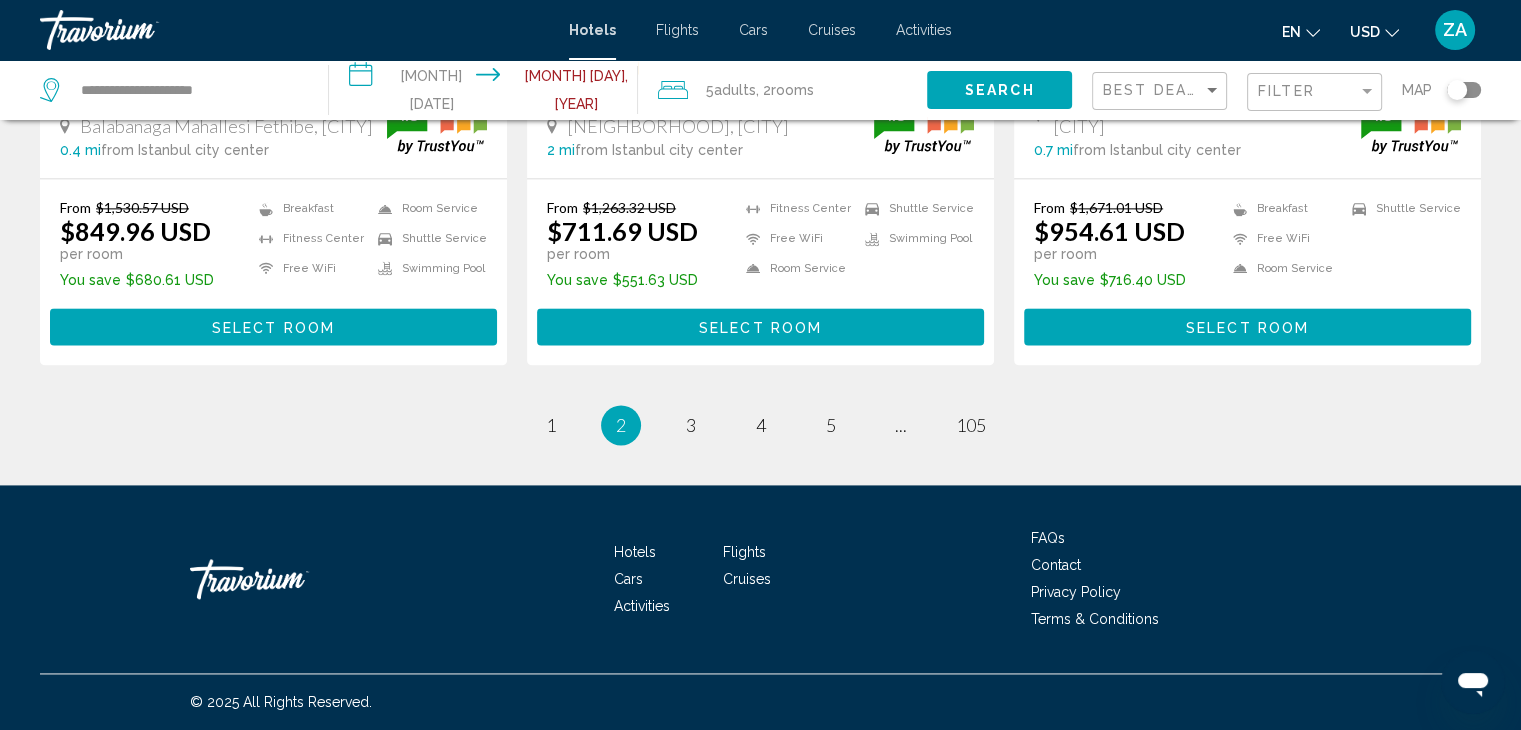 click on "page  3" at bounding box center [691, 425] 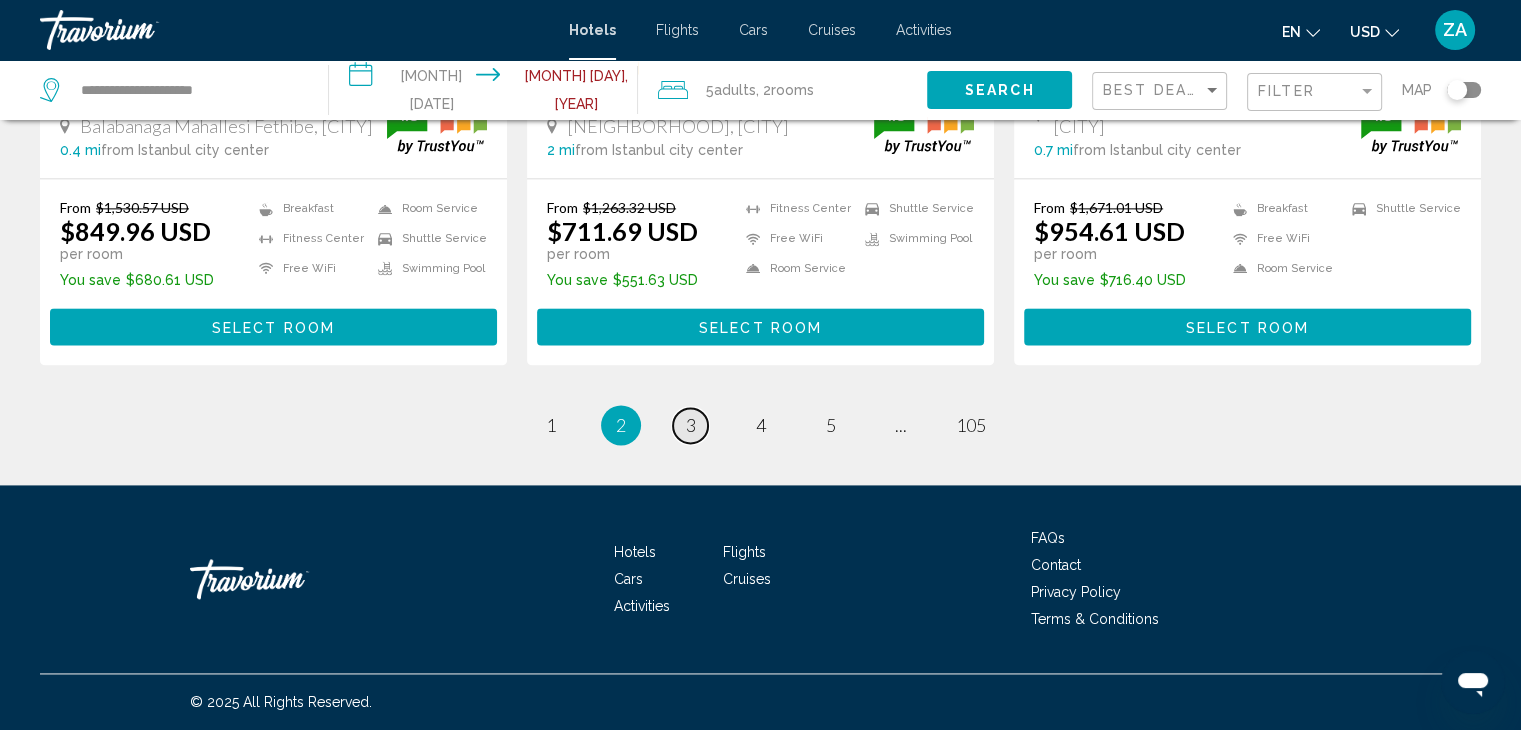 click on "3" at bounding box center (691, 425) 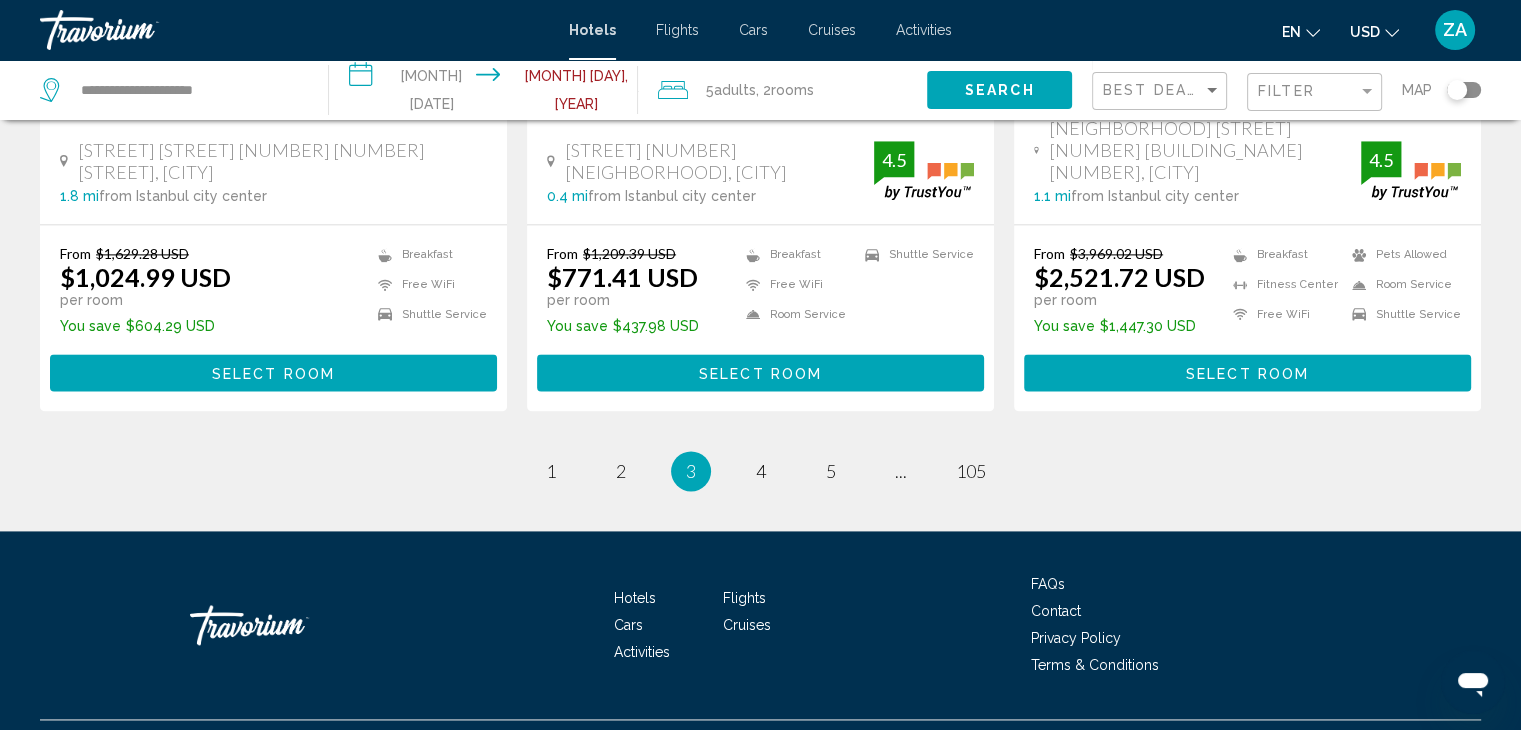 scroll, scrollTop: 2701, scrollLeft: 0, axis: vertical 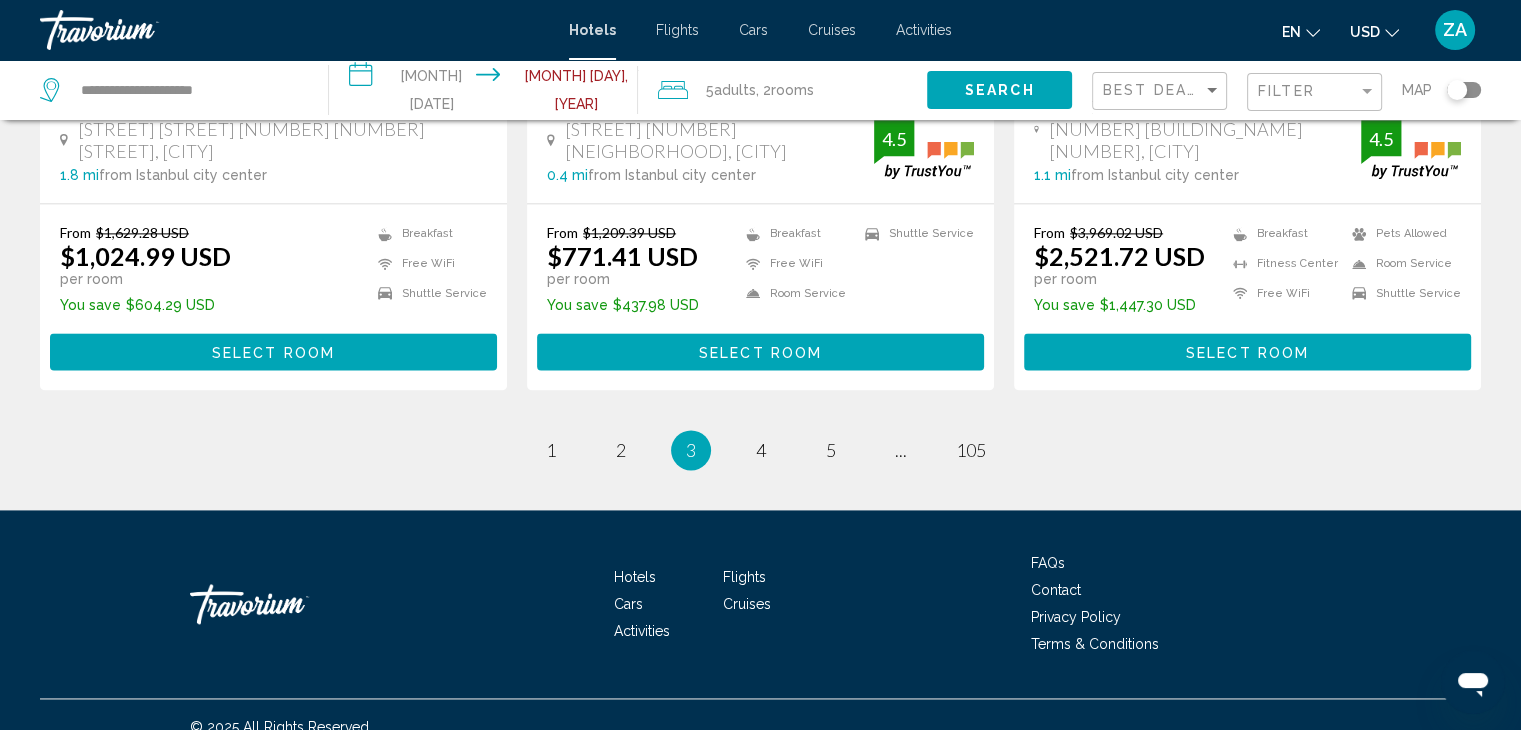 click on "3 / 105 page 1 page 2 You're on page 3 page 4 page 5 page ... page 105" at bounding box center (760, 450) 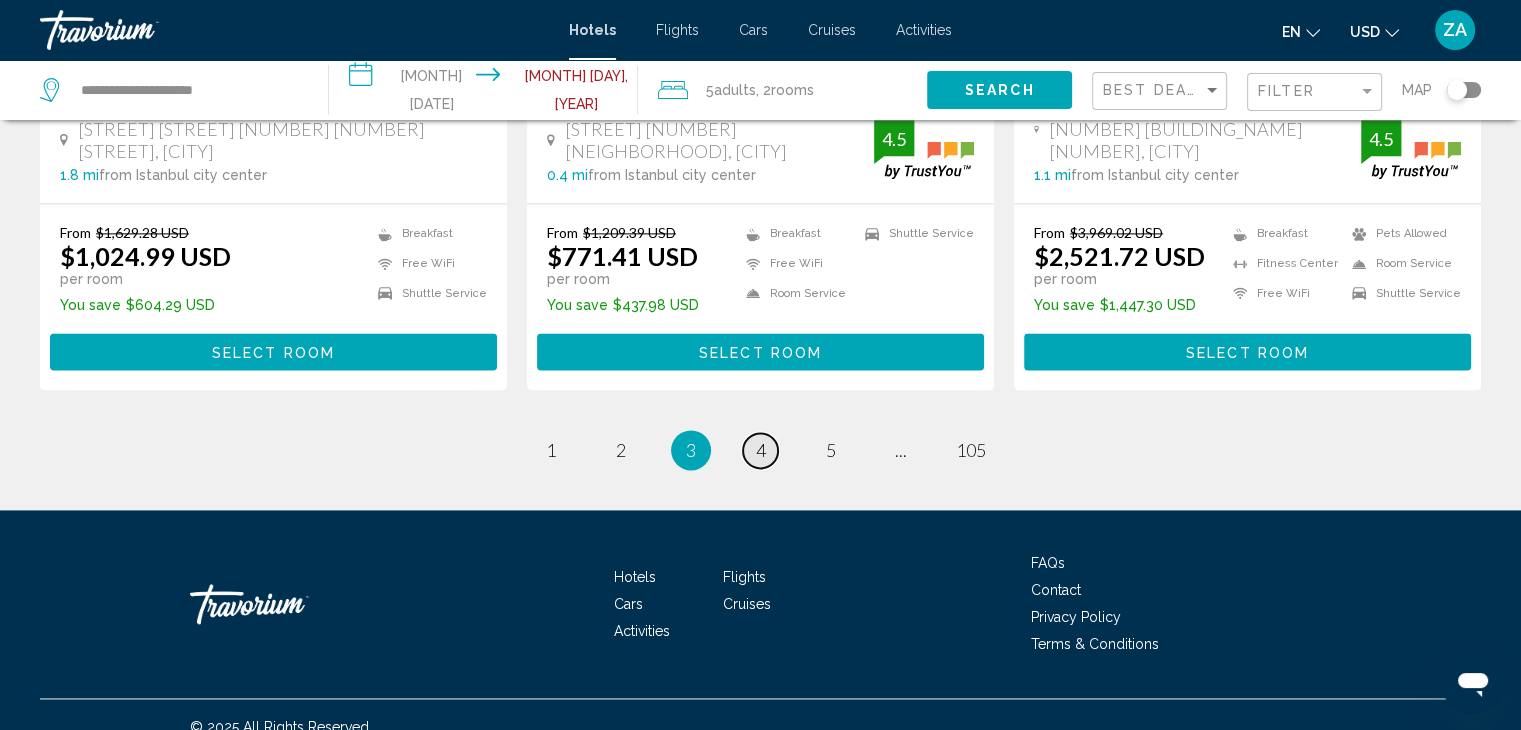 click on "page  4" at bounding box center (760, 450) 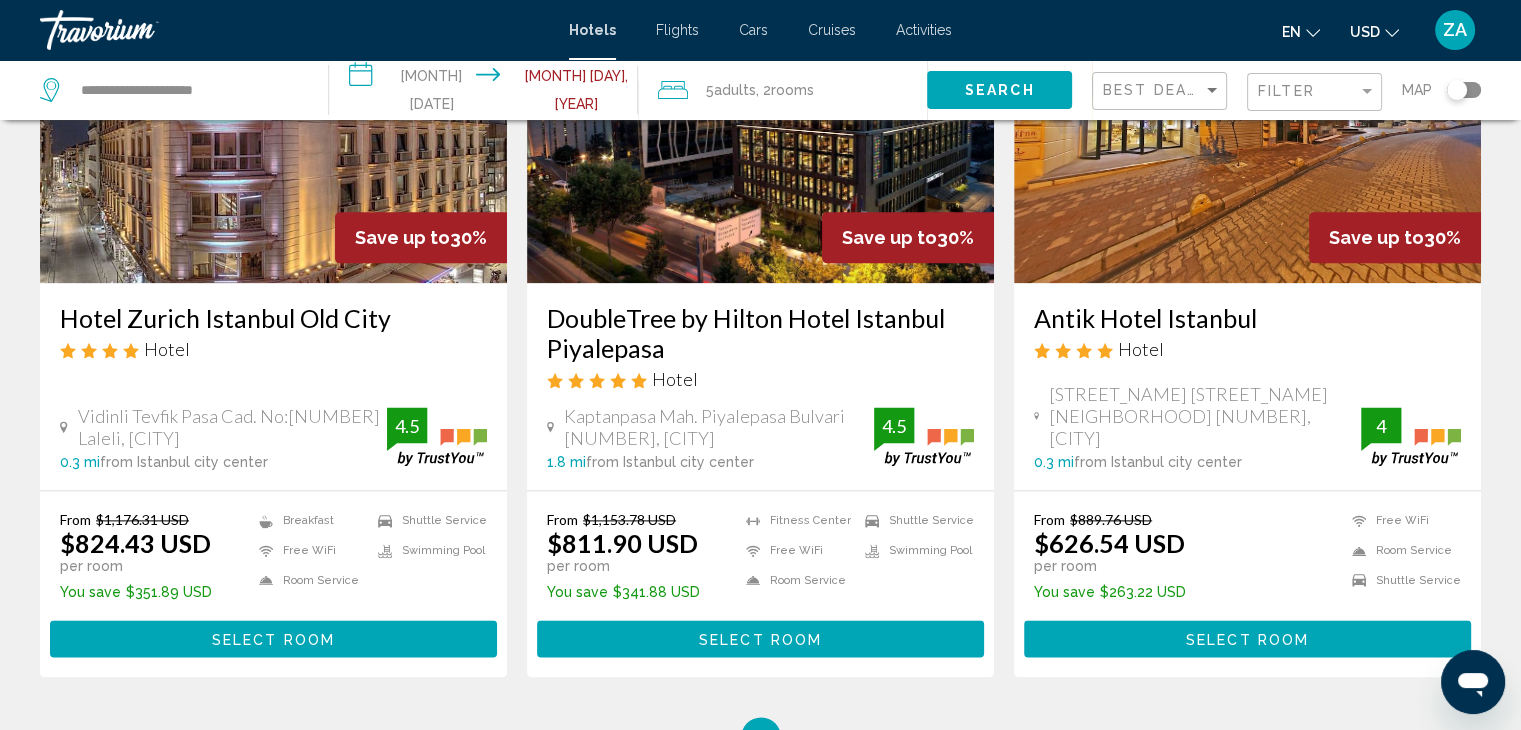 scroll, scrollTop: 2700, scrollLeft: 0, axis: vertical 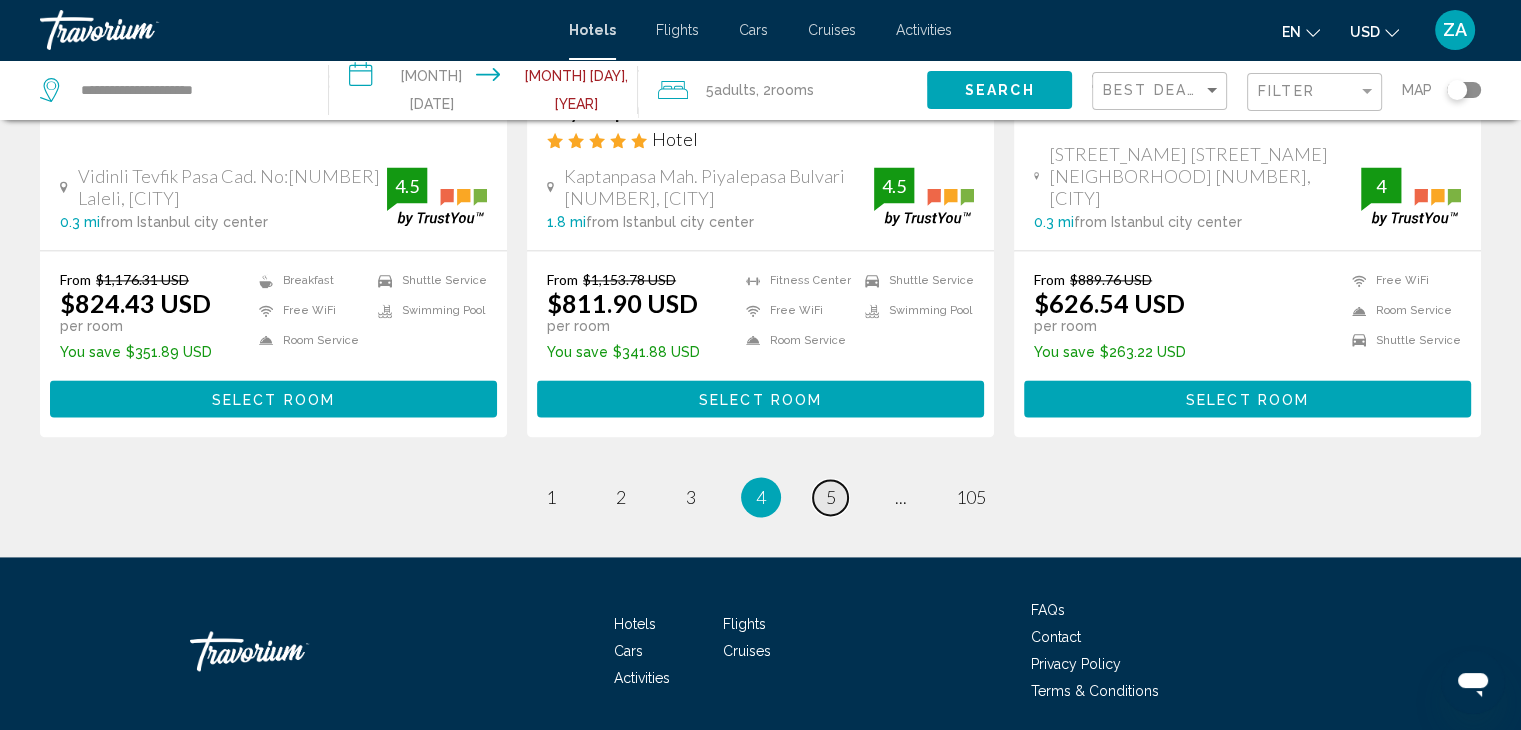 click on "page  5" at bounding box center (830, 497) 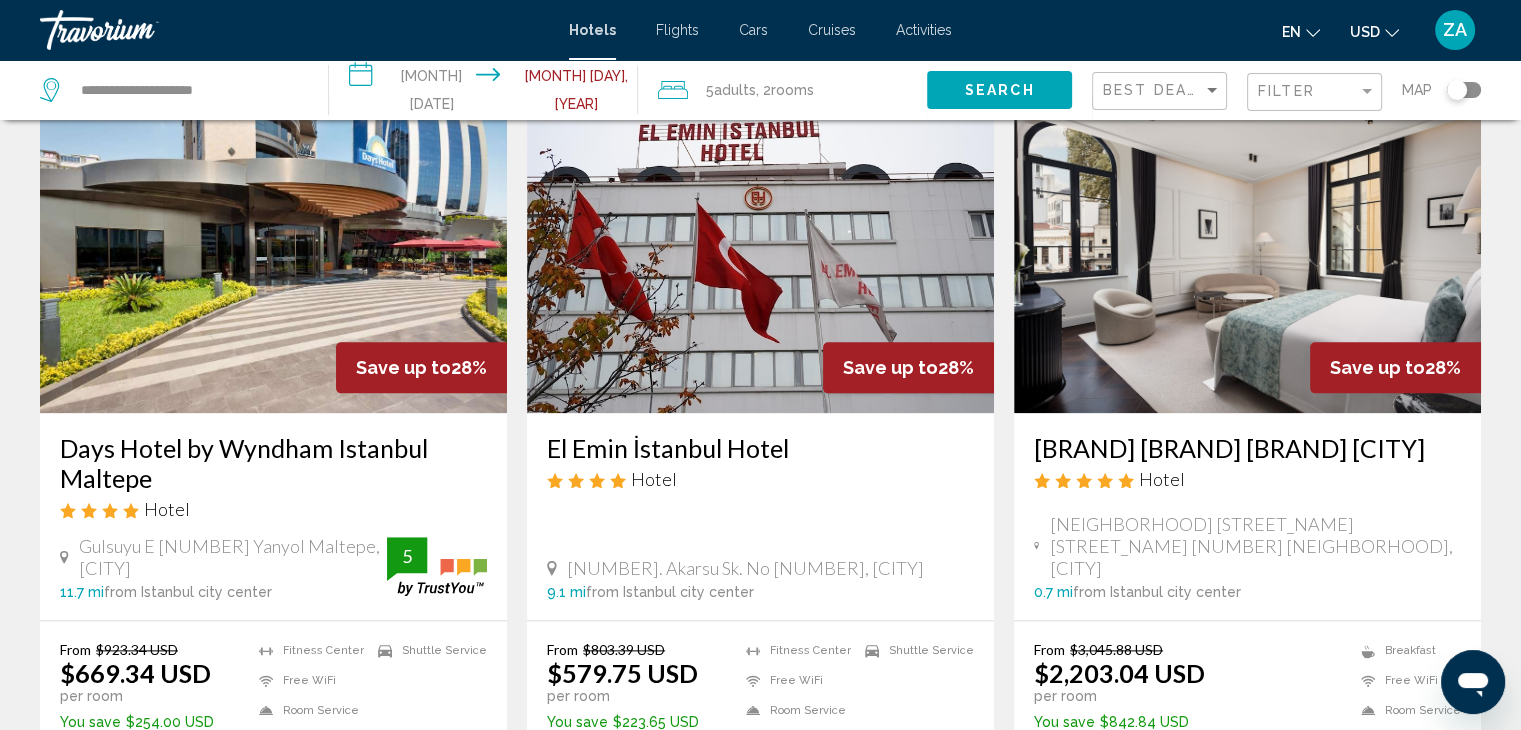 scroll, scrollTop: 2739, scrollLeft: 0, axis: vertical 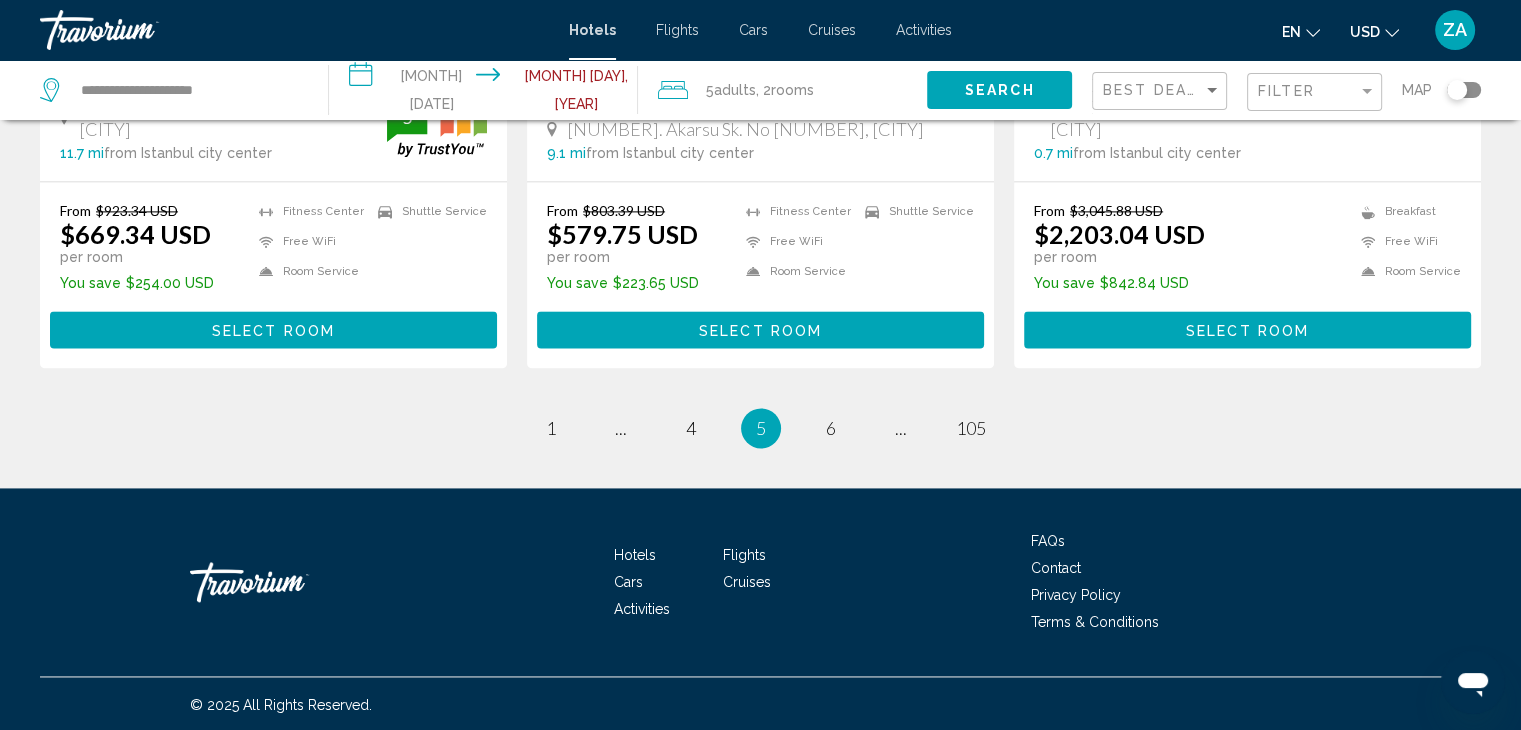 click on "page  6" at bounding box center [831, 428] 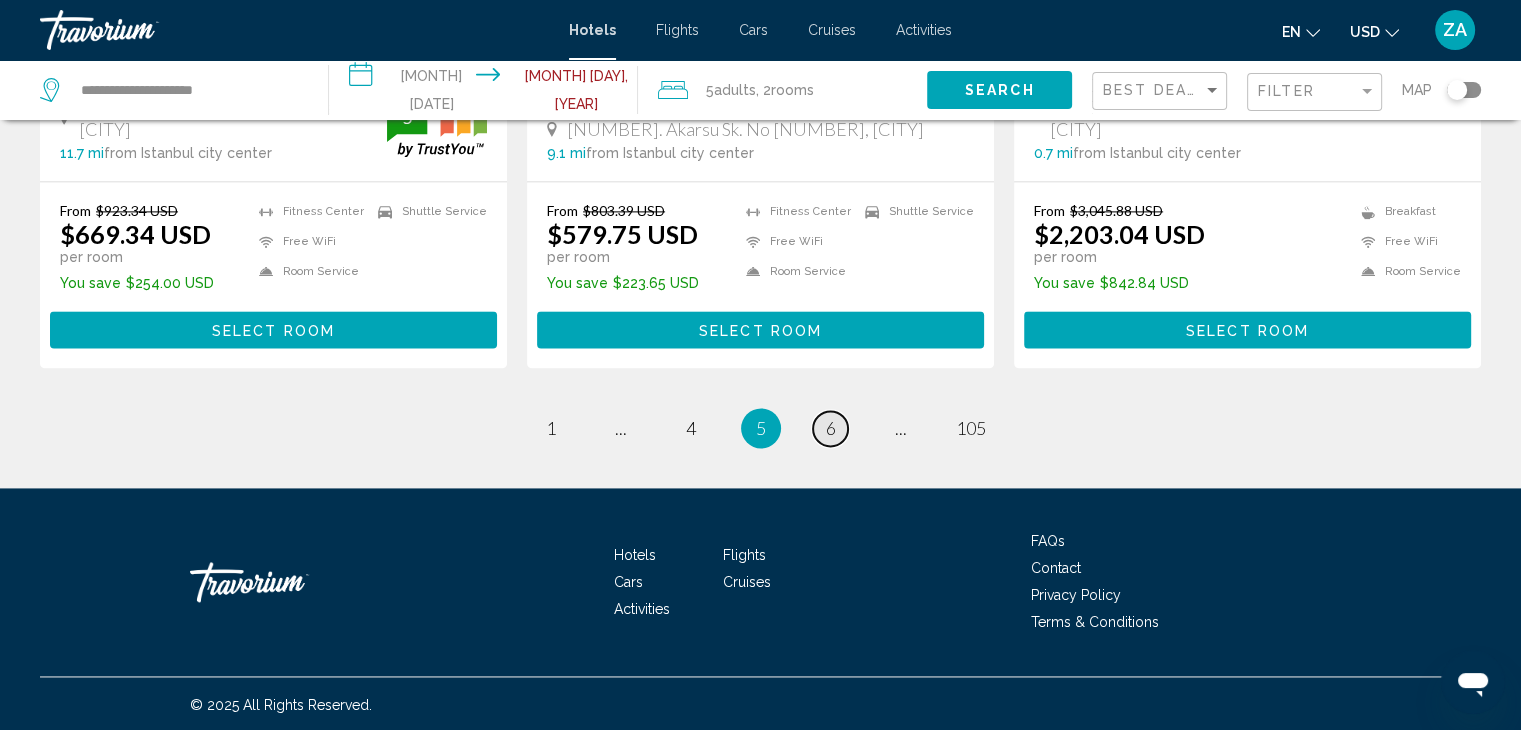 click on "page  6" at bounding box center (830, 428) 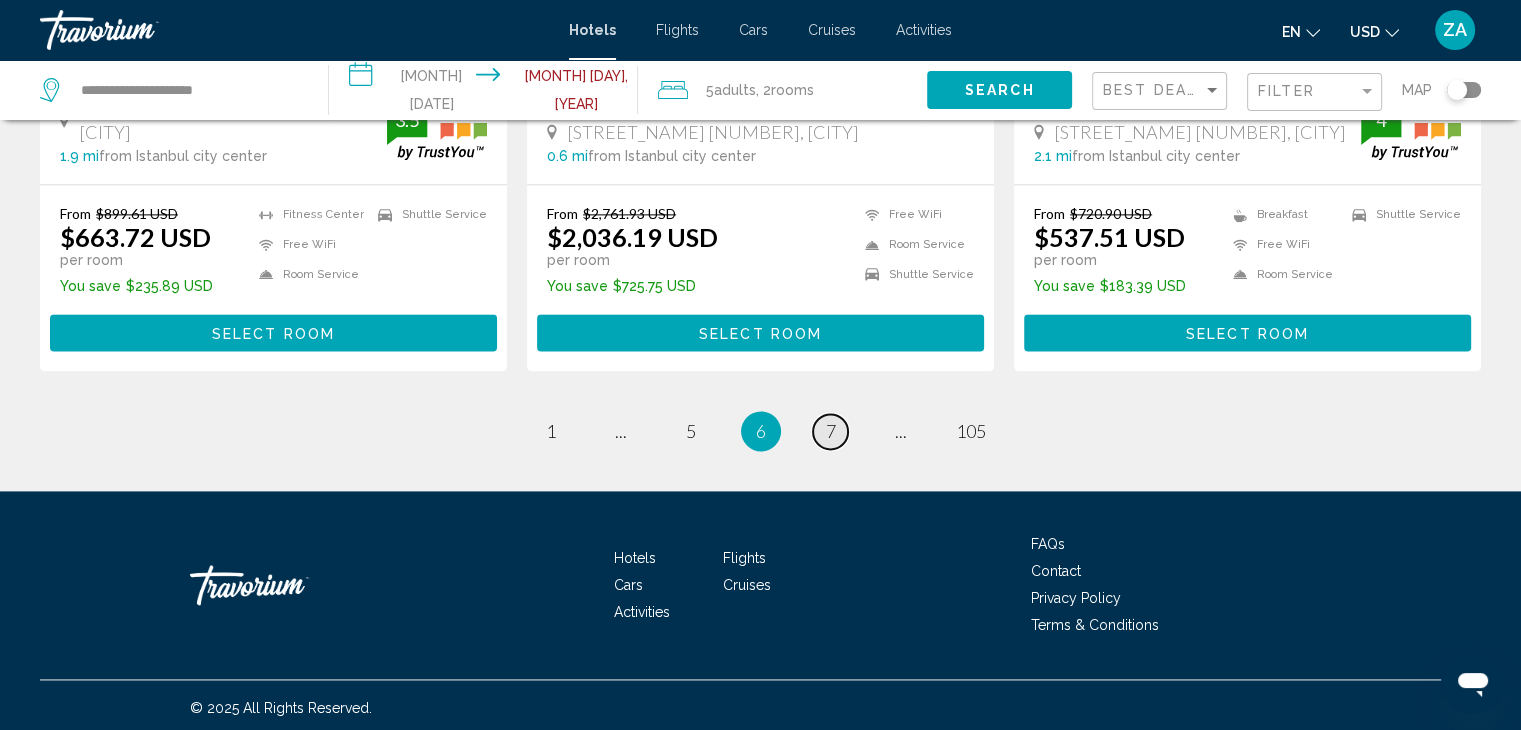 scroll, scrollTop: 2476, scrollLeft: 0, axis: vertical 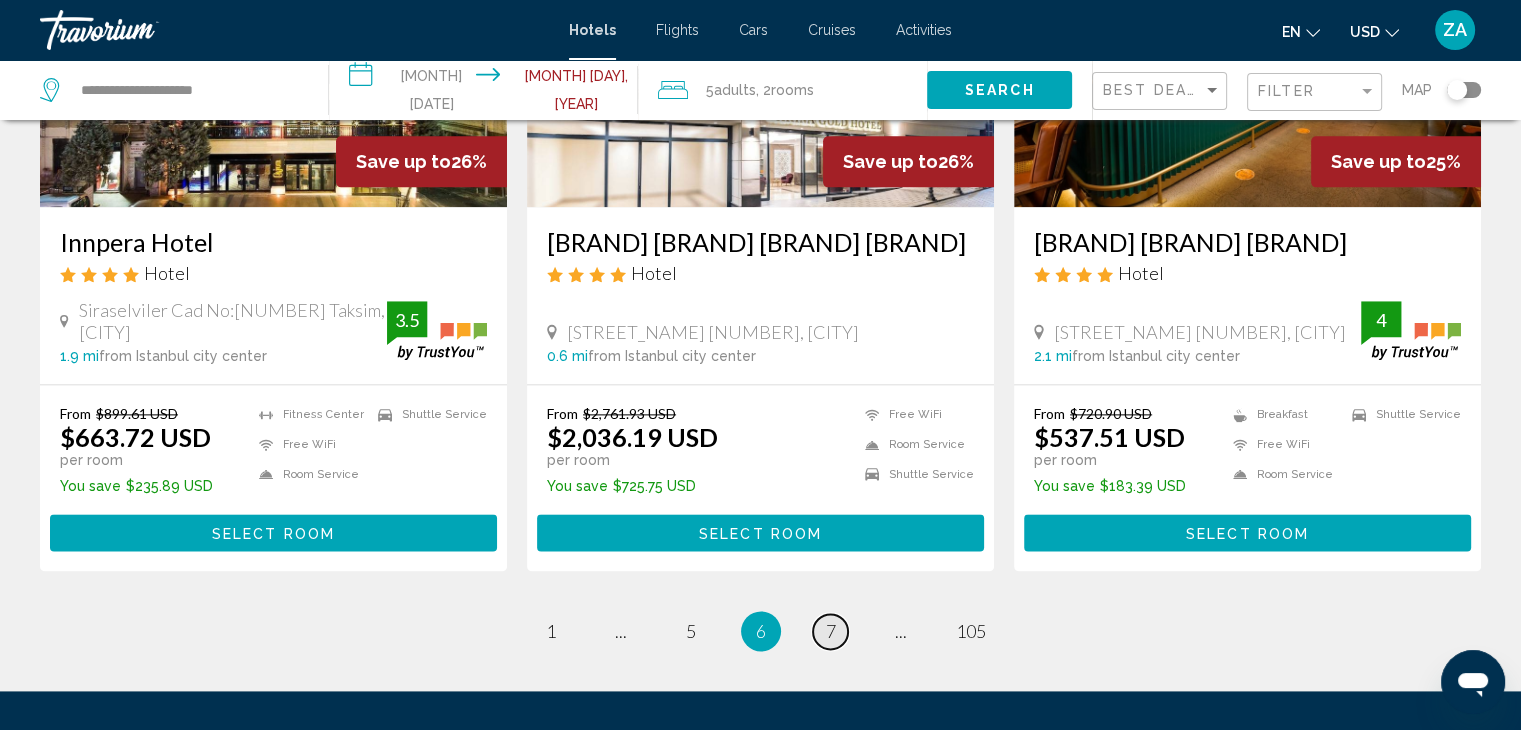 click on "page  7" at bounding box center (830, 631) 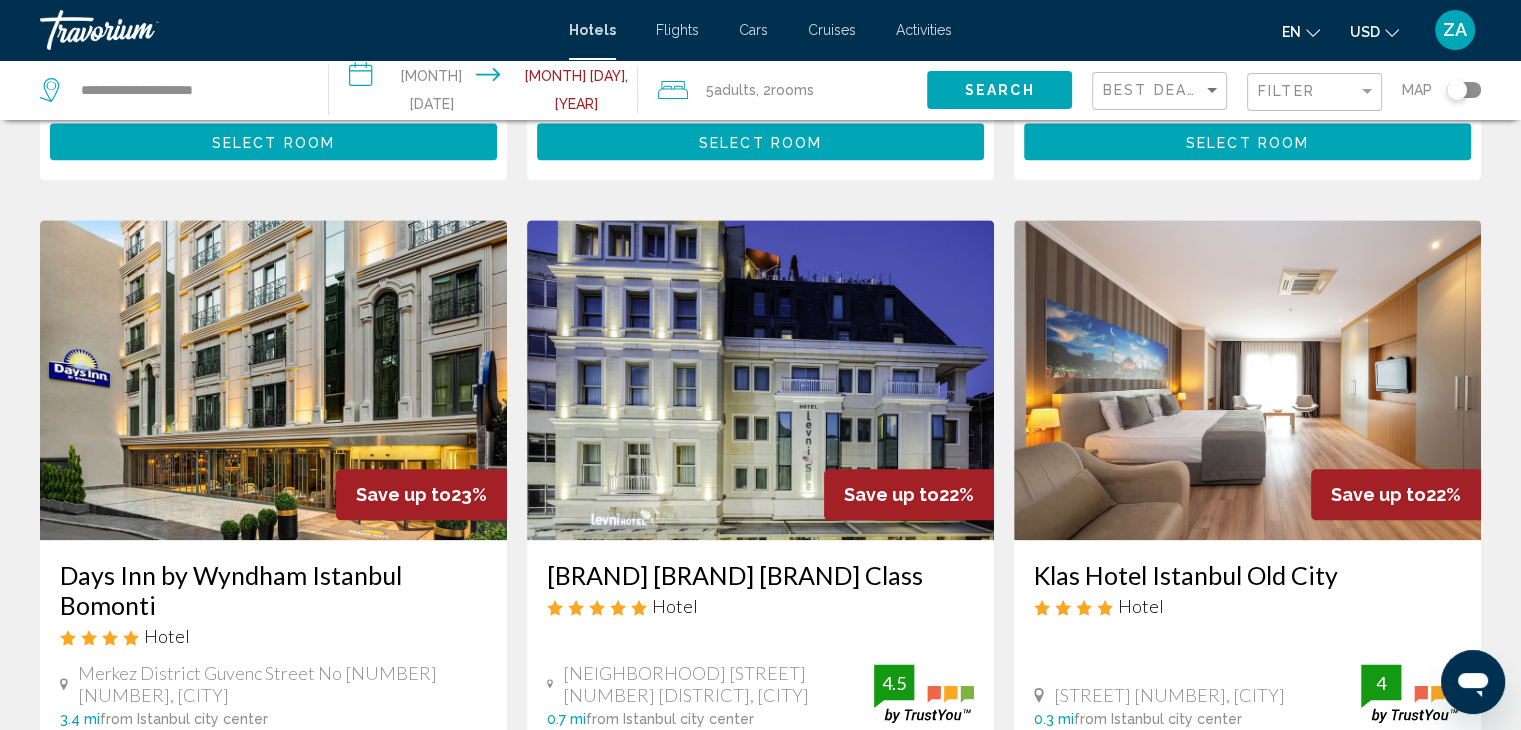 scroll, scrollTop: 2747, scrollLeft: 0, axis: vertical 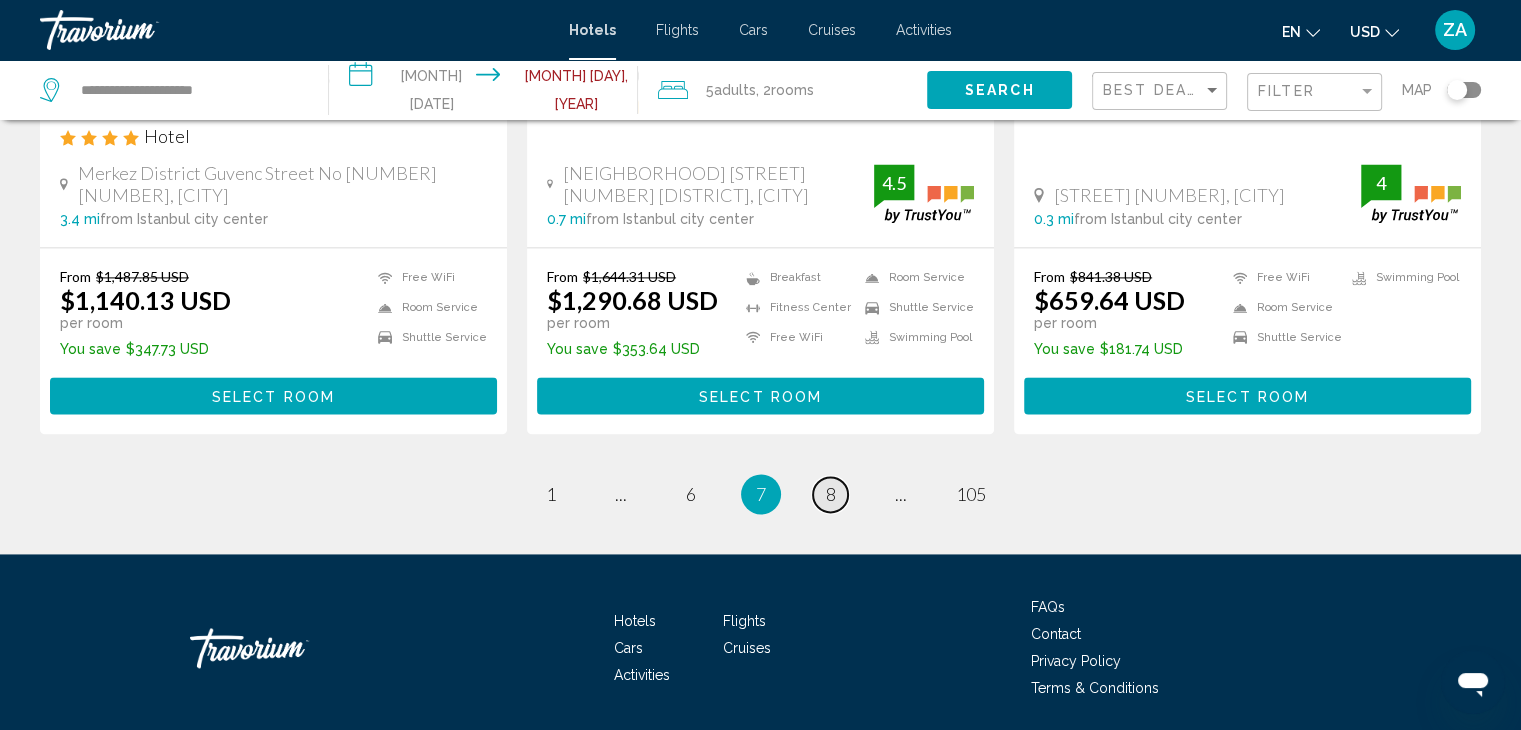 click on "page  8" at bounding box center (830, 494) 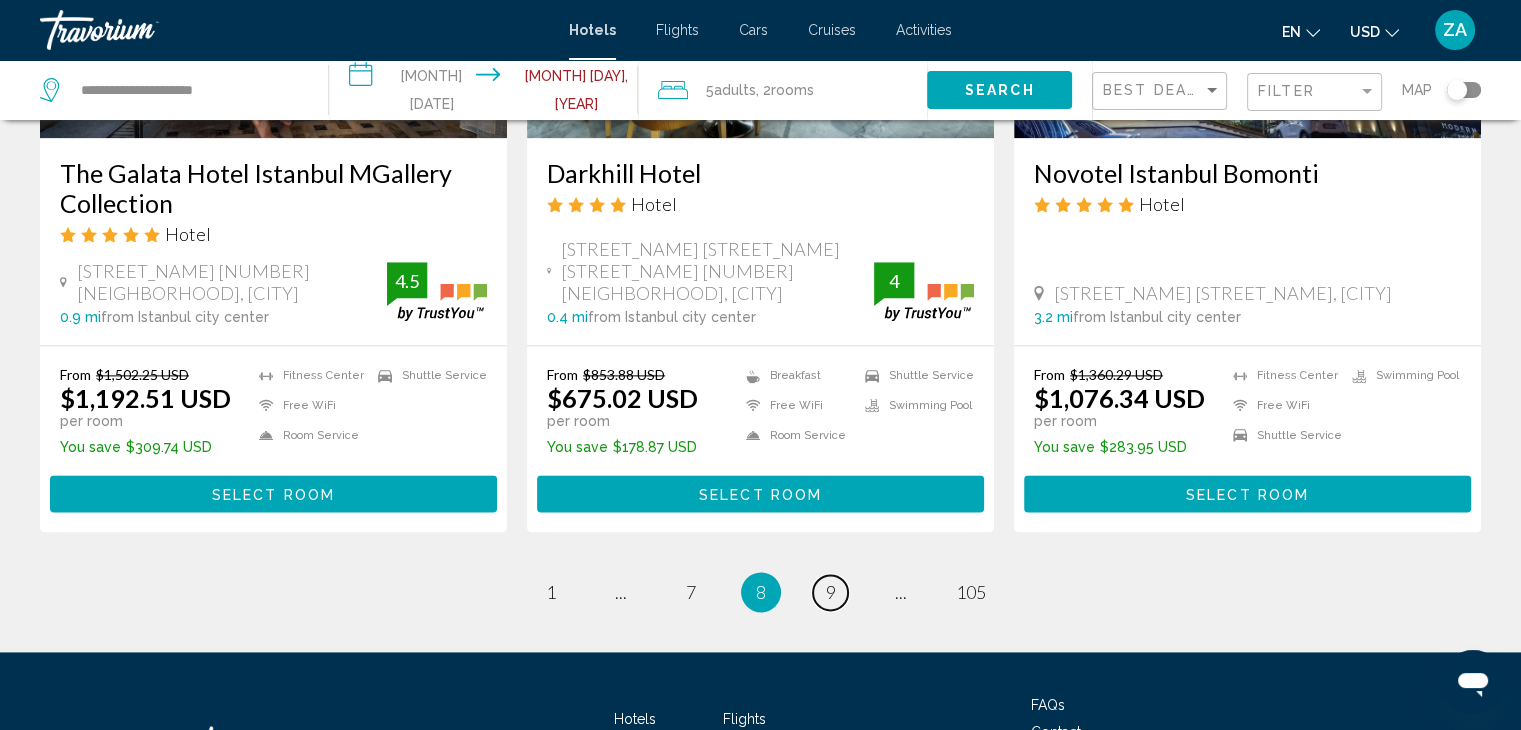 scroll, scrollTop: 2761, scrollLeft: 0, axis: vertical 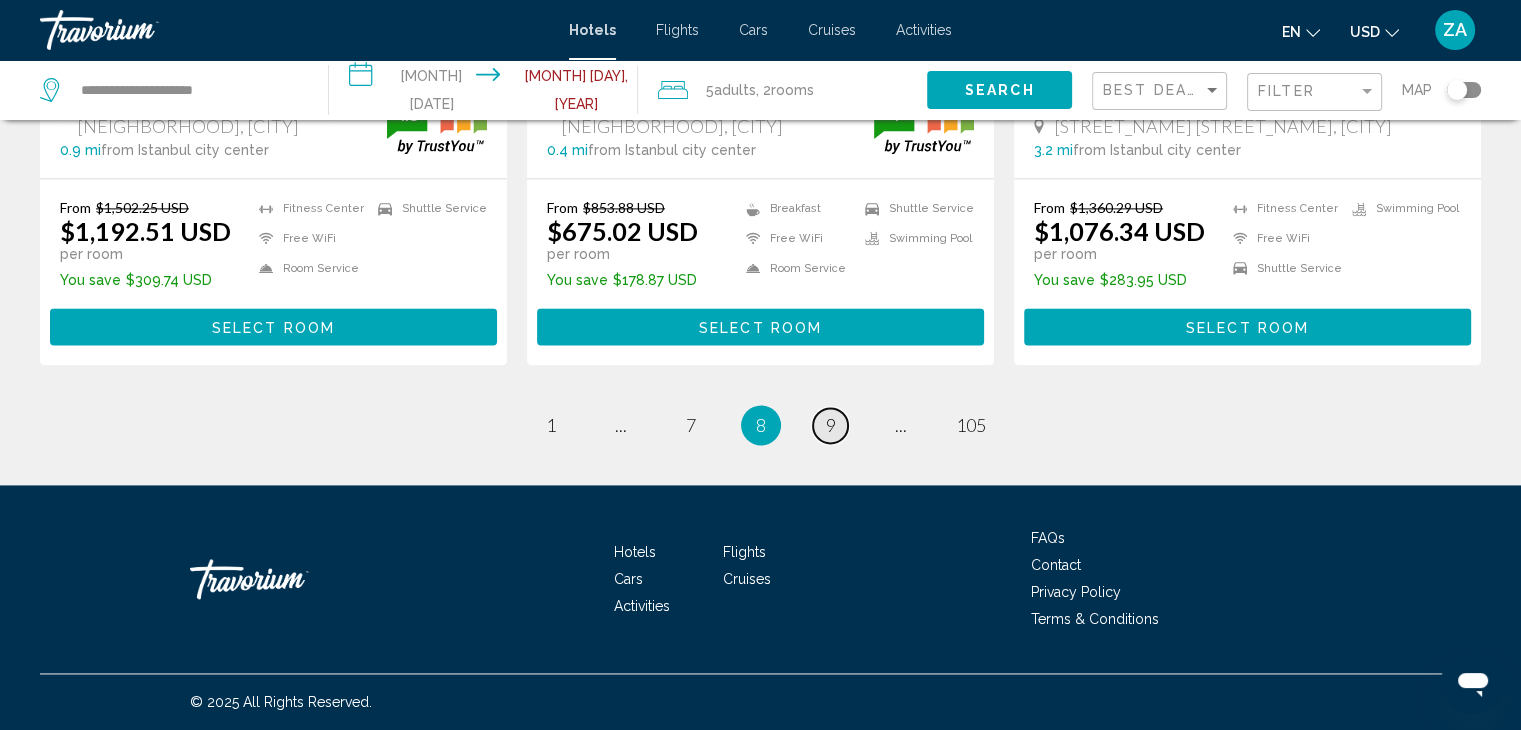 click on "page  9" at bounding box center [830, 425] 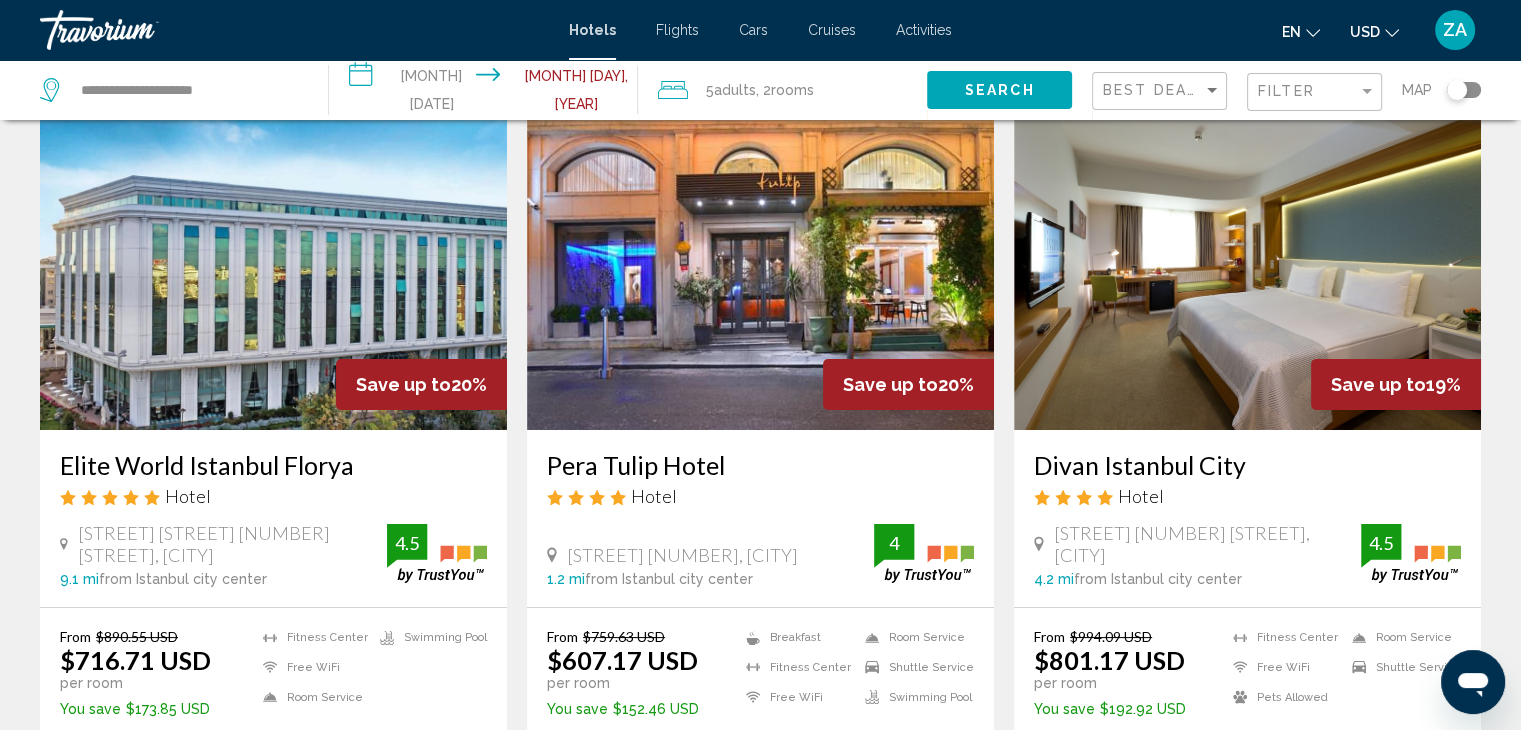 scroll, scrollTop: 200, scrollLeft: 0, axis: vertical 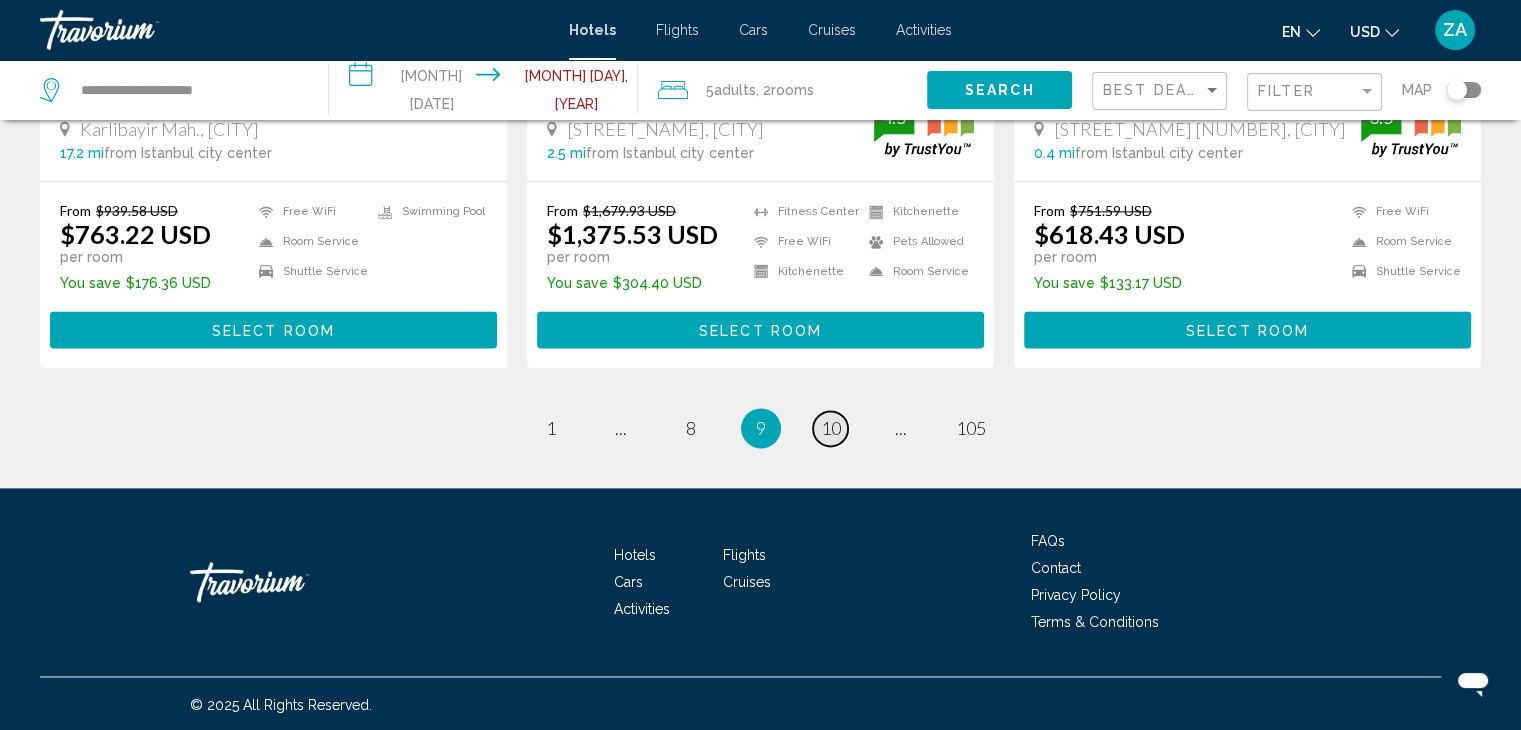 click on "page  10" at bounding box center (830, 428) 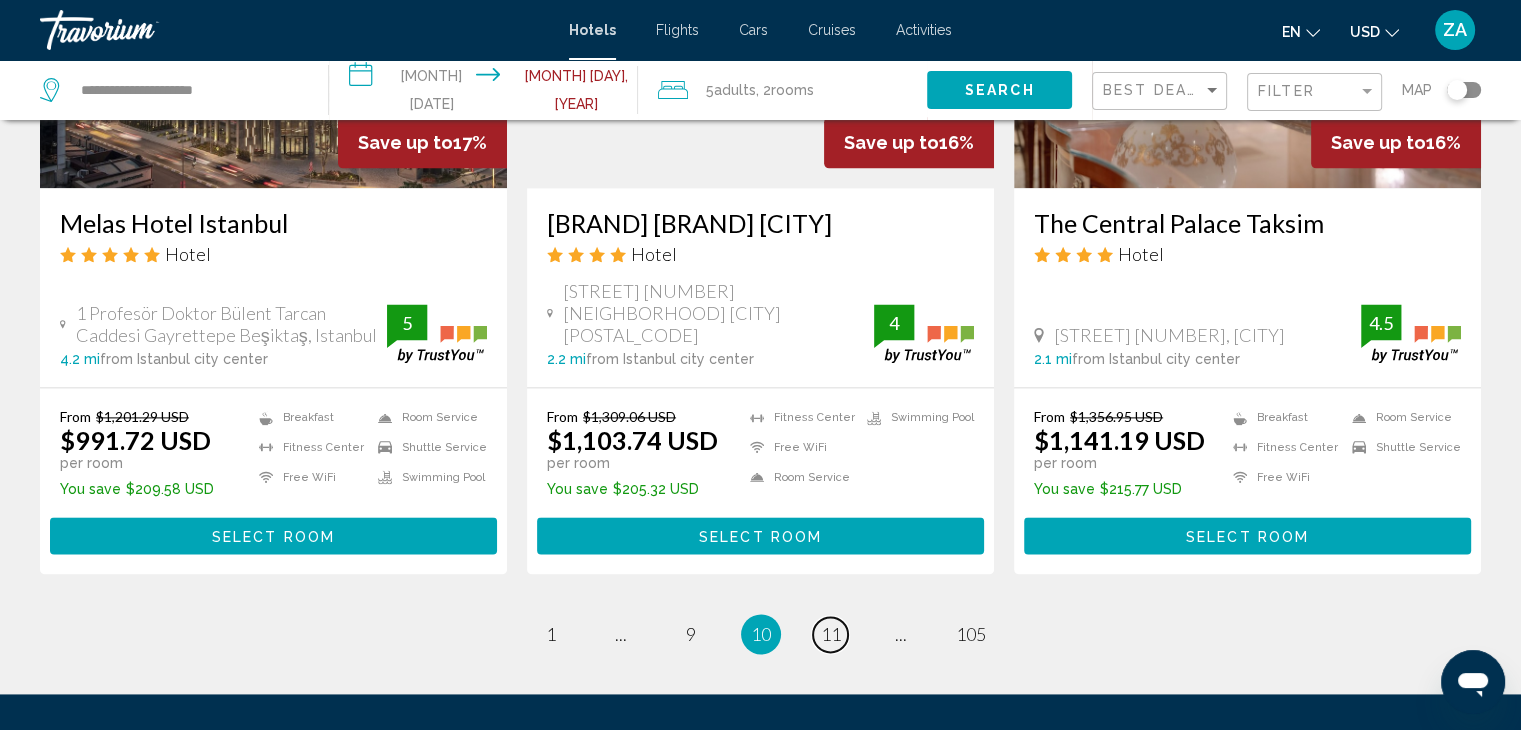 scroll, scrollTop: 2600, scrollLeft: 0, axis: vertical 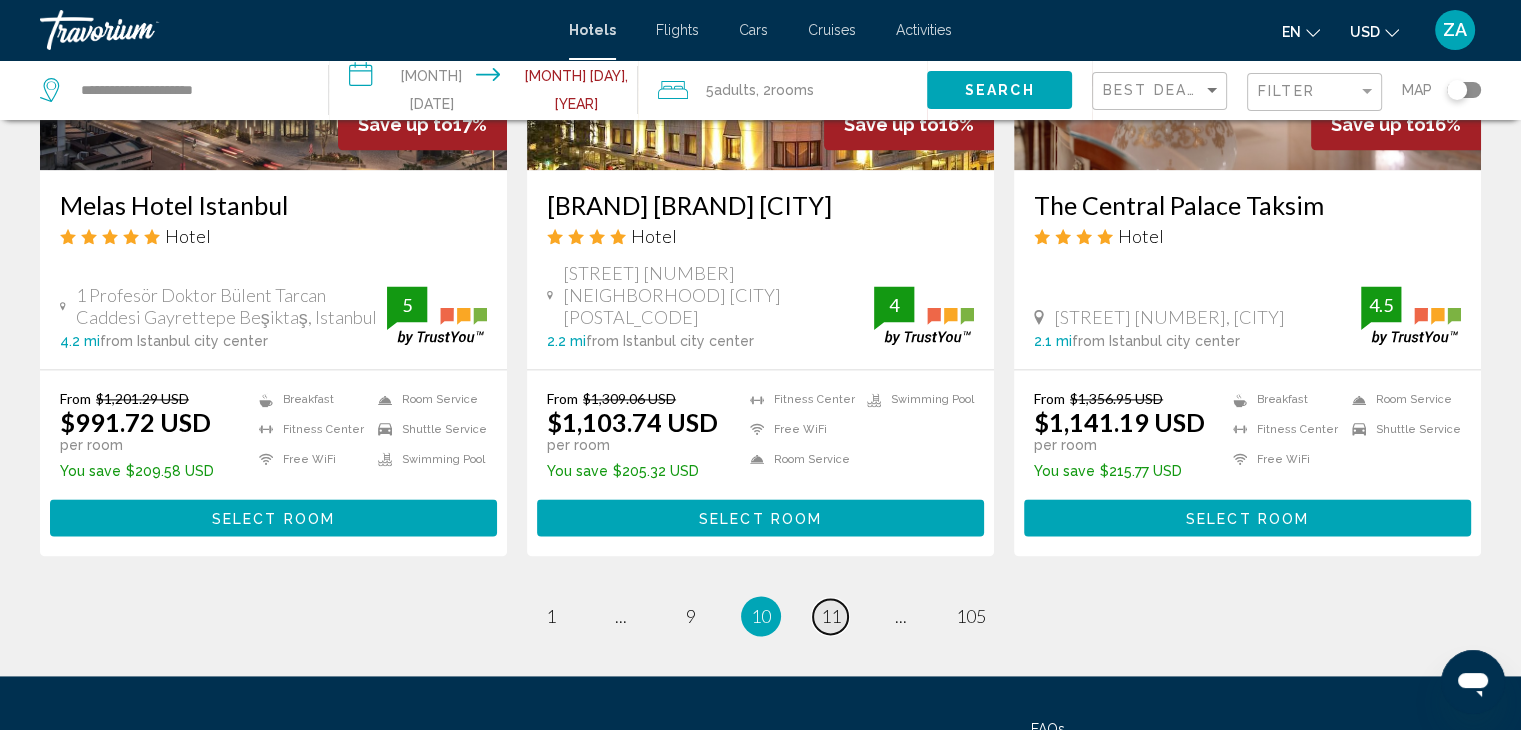 click on "11" at bounding box center (831, 616) 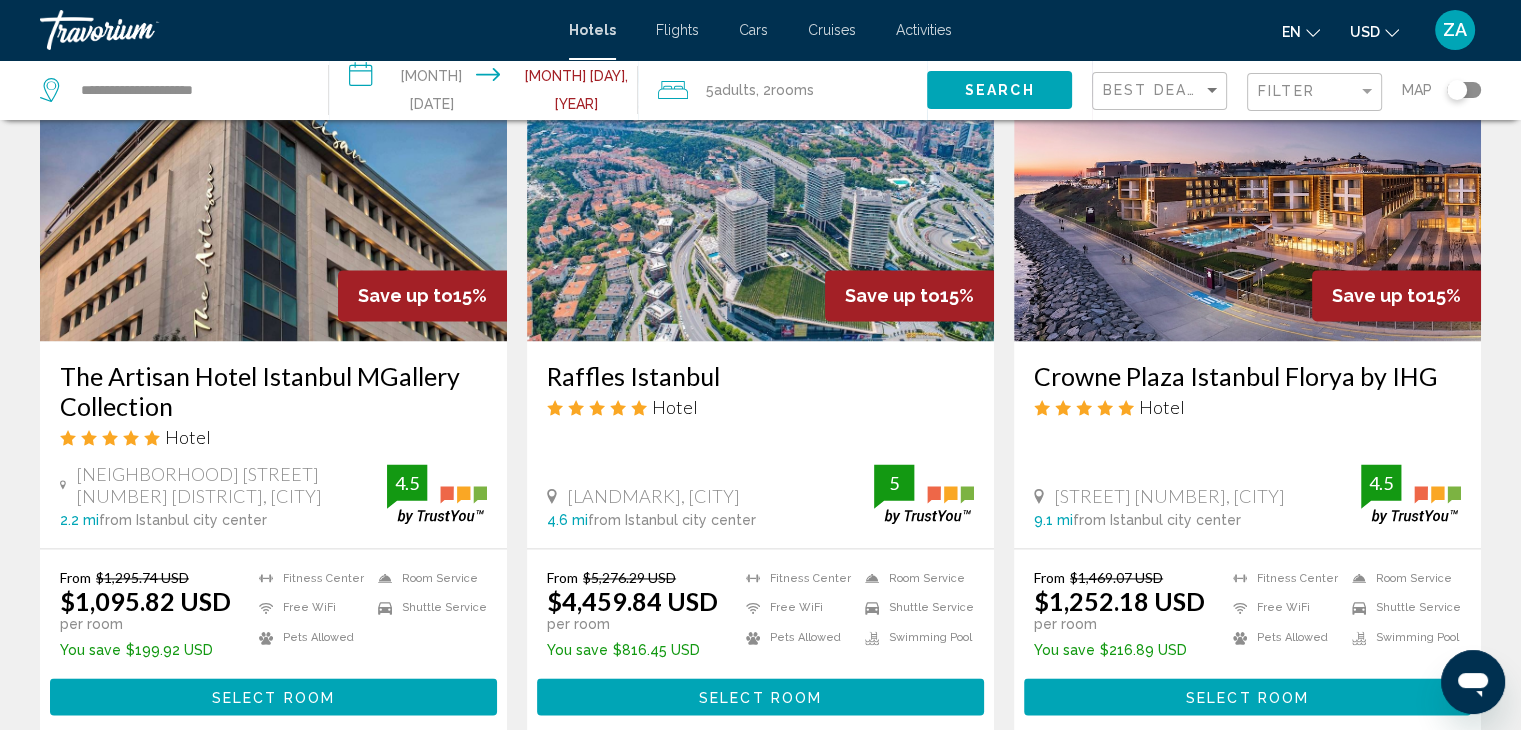 scroll, scrollTop: 2700, scrollLeft: 0, axis: vertical 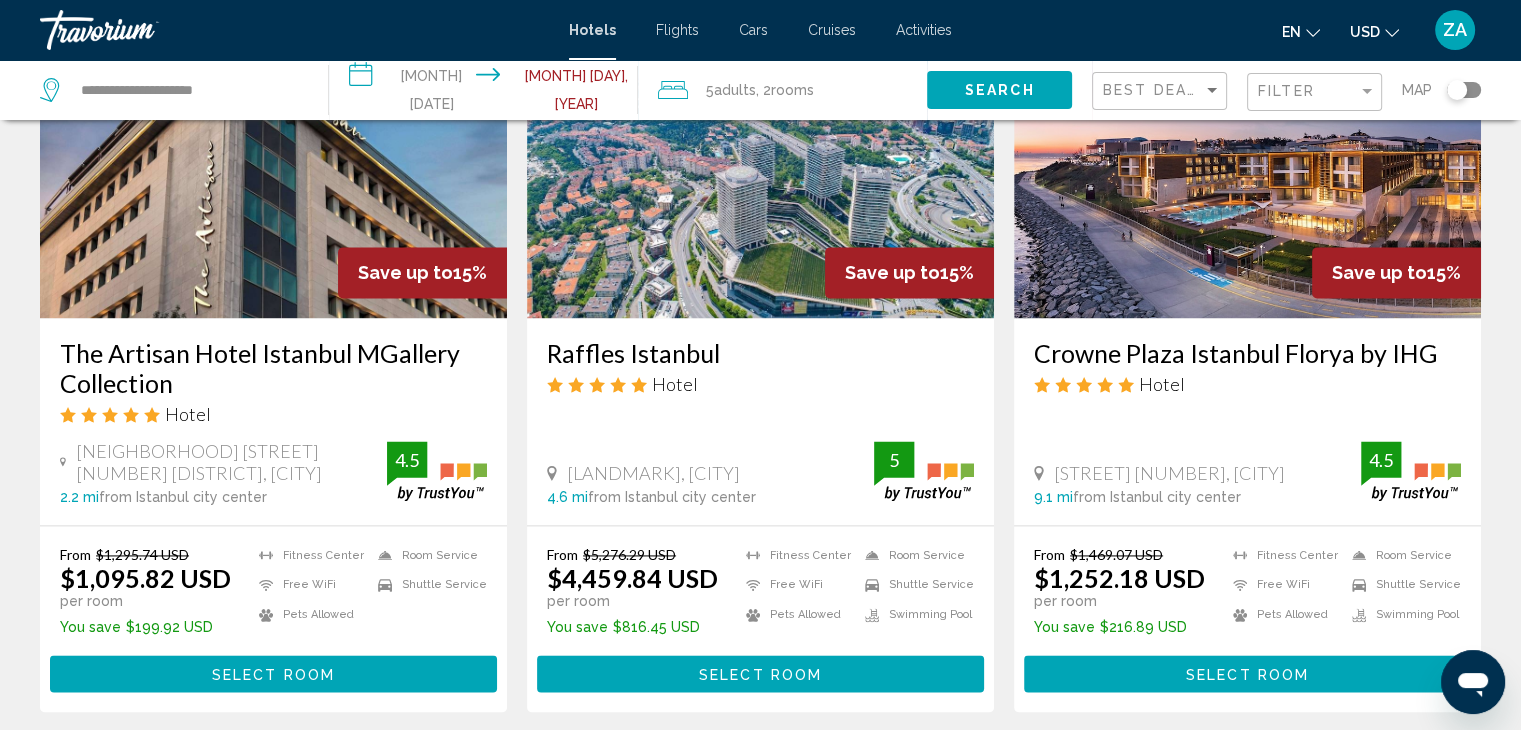 click on "12" at bounding box center [831, 772] 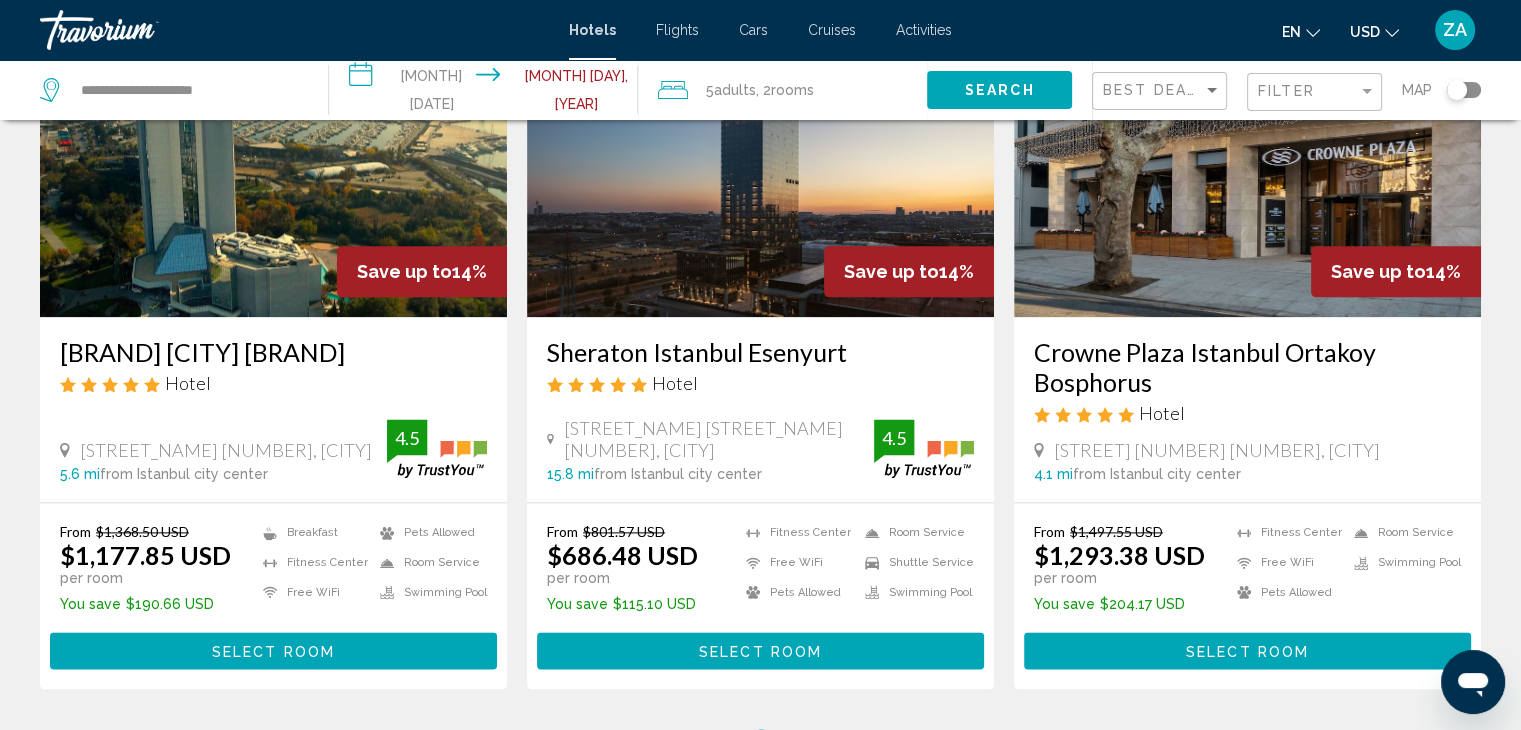 scroll, scrollTop: 2777, scrollLeft: 0, axis: vertical 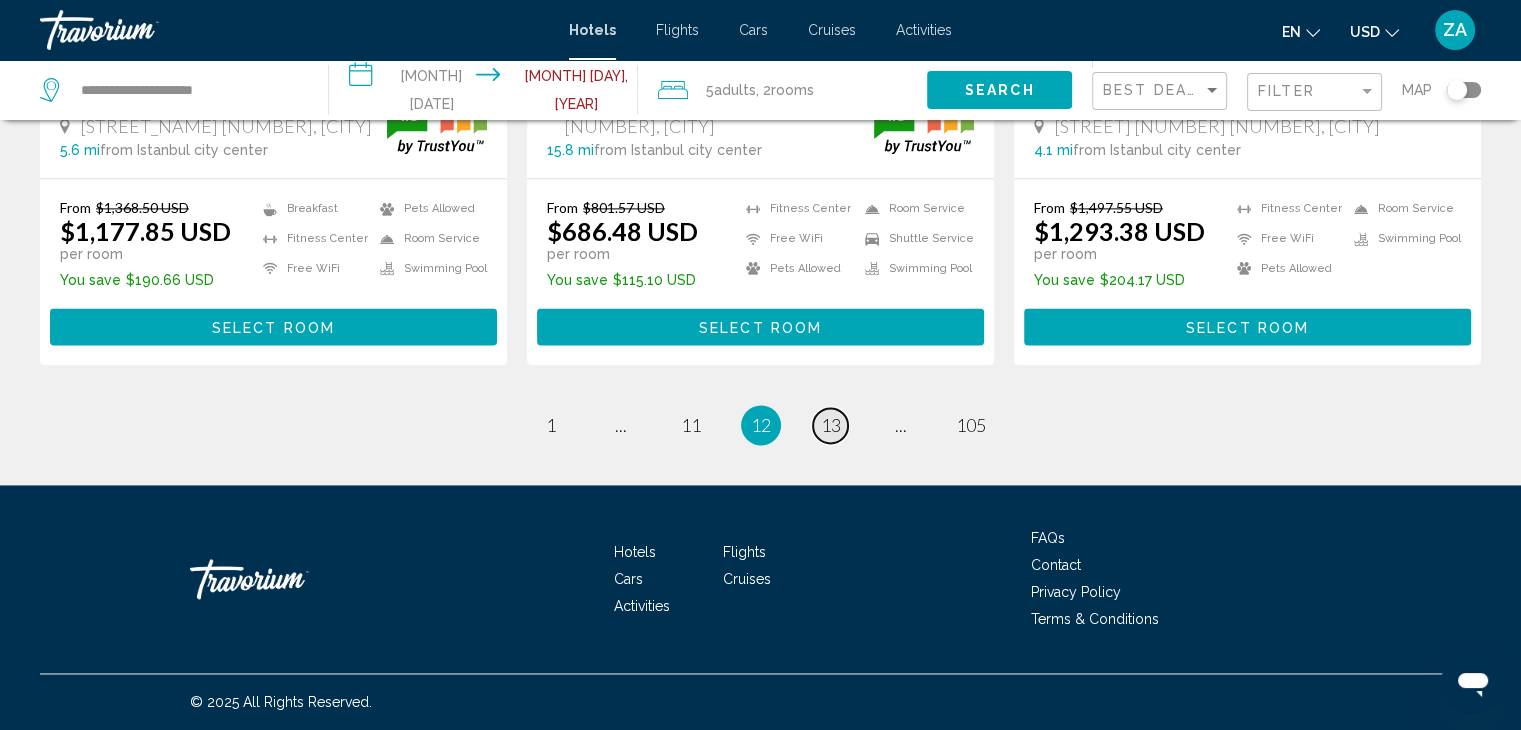 click on "13" at bounding box center (831, 425) 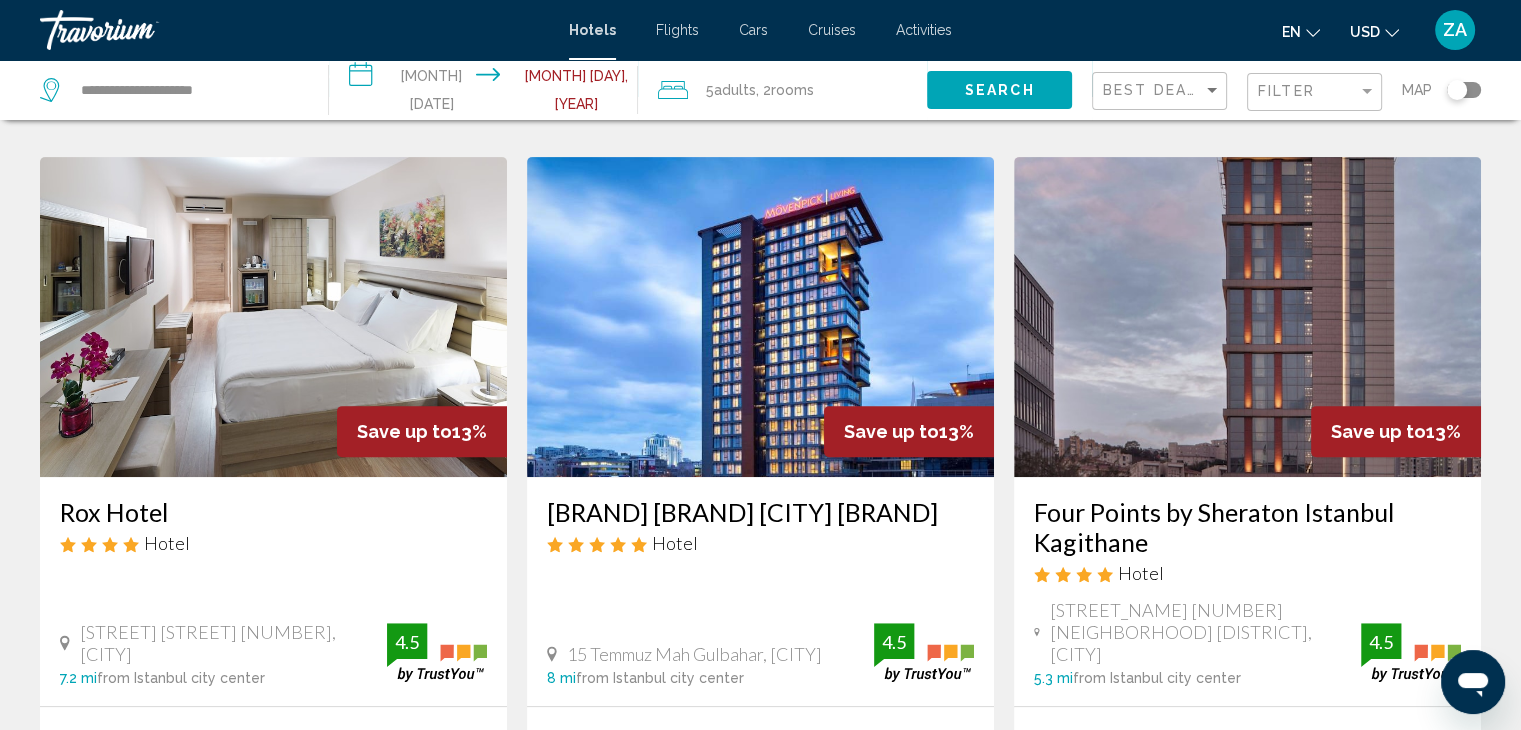 scroll, scrollTop: 1000, scrollLeft: 0, axis: vertical 